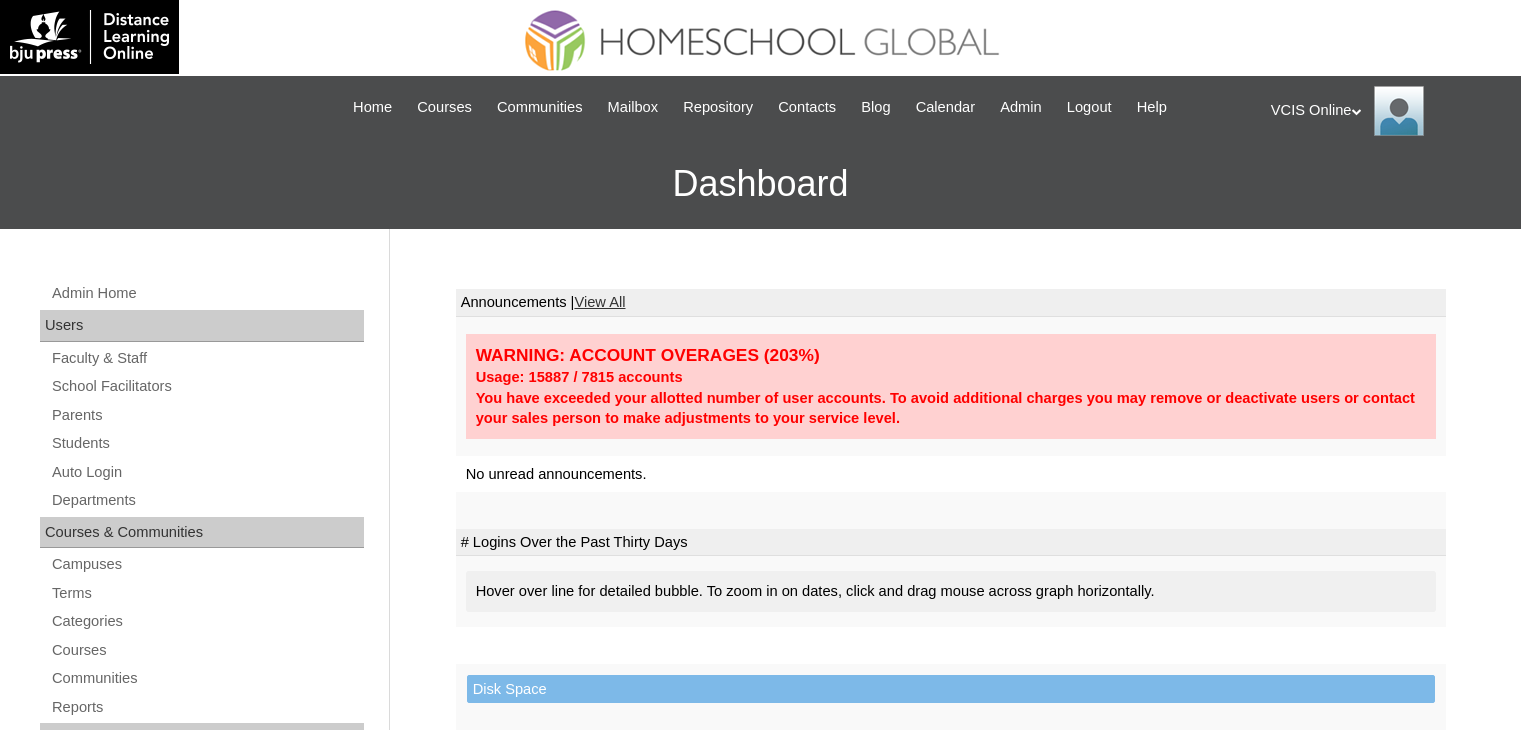 scroll, scrollTop: 0, scrollLeft: 0, axis: both 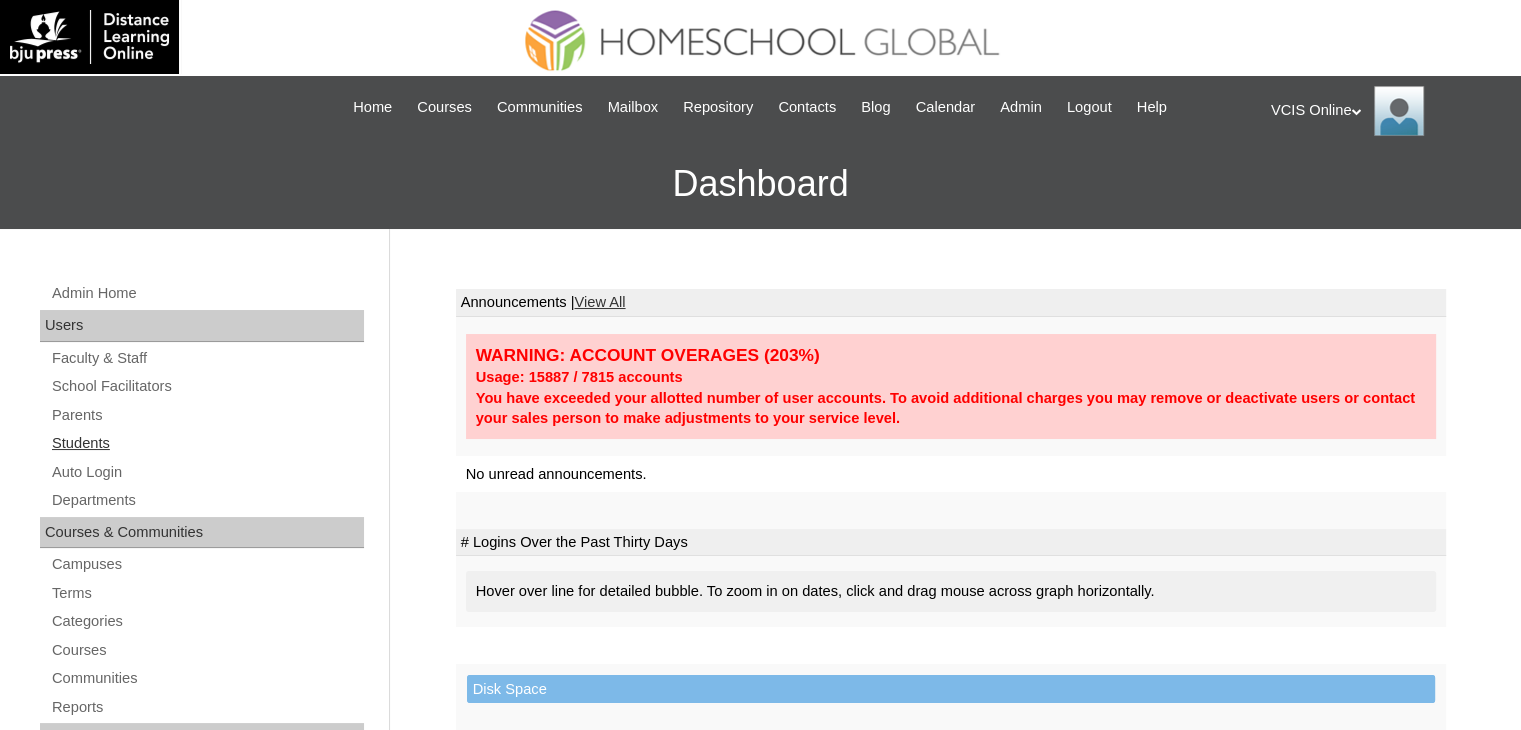 click on "Students" at bounding box center (207, 443) 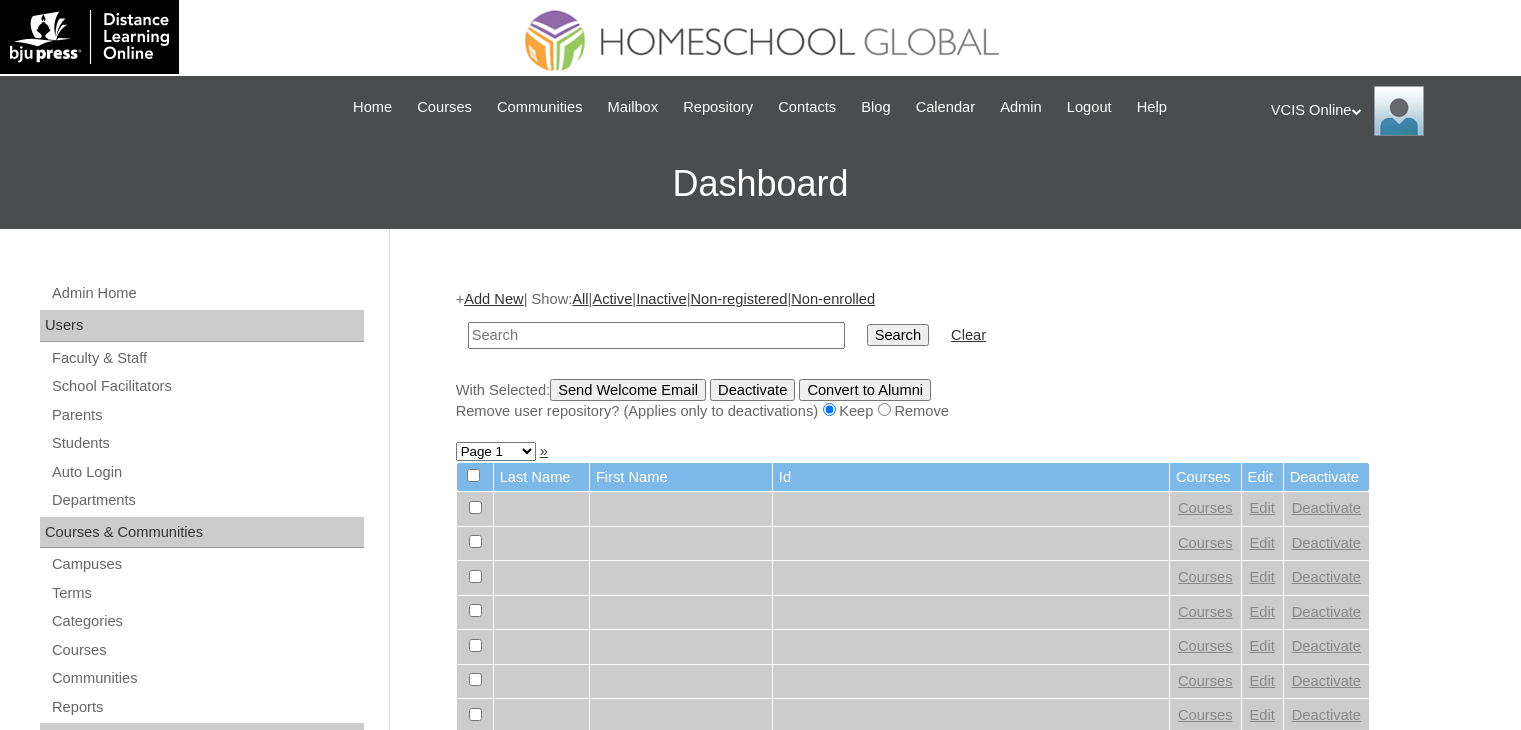 scroll, scrollTop: 0, scrollLeft: 0, axis: both 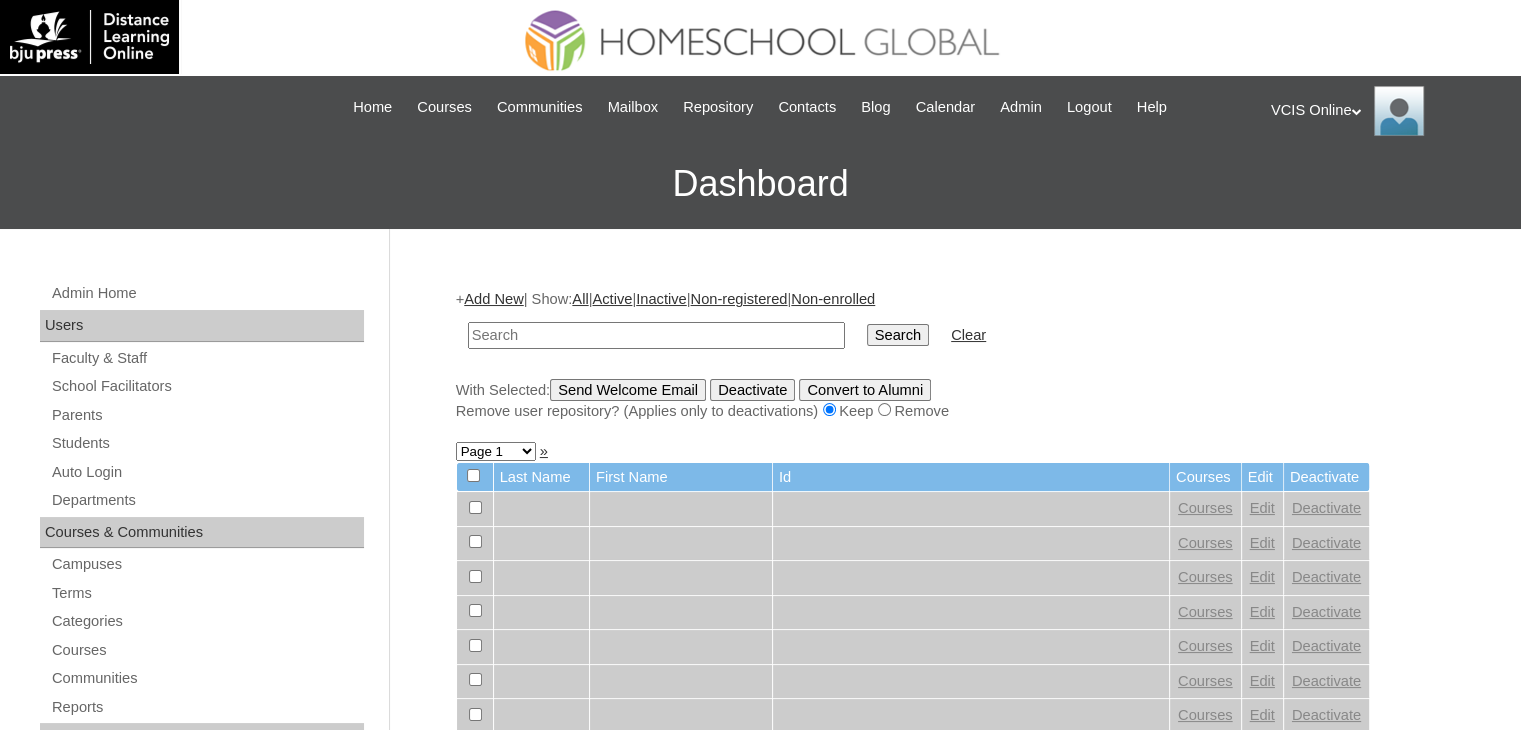 paste on "VCIS017-10C-SA2025" 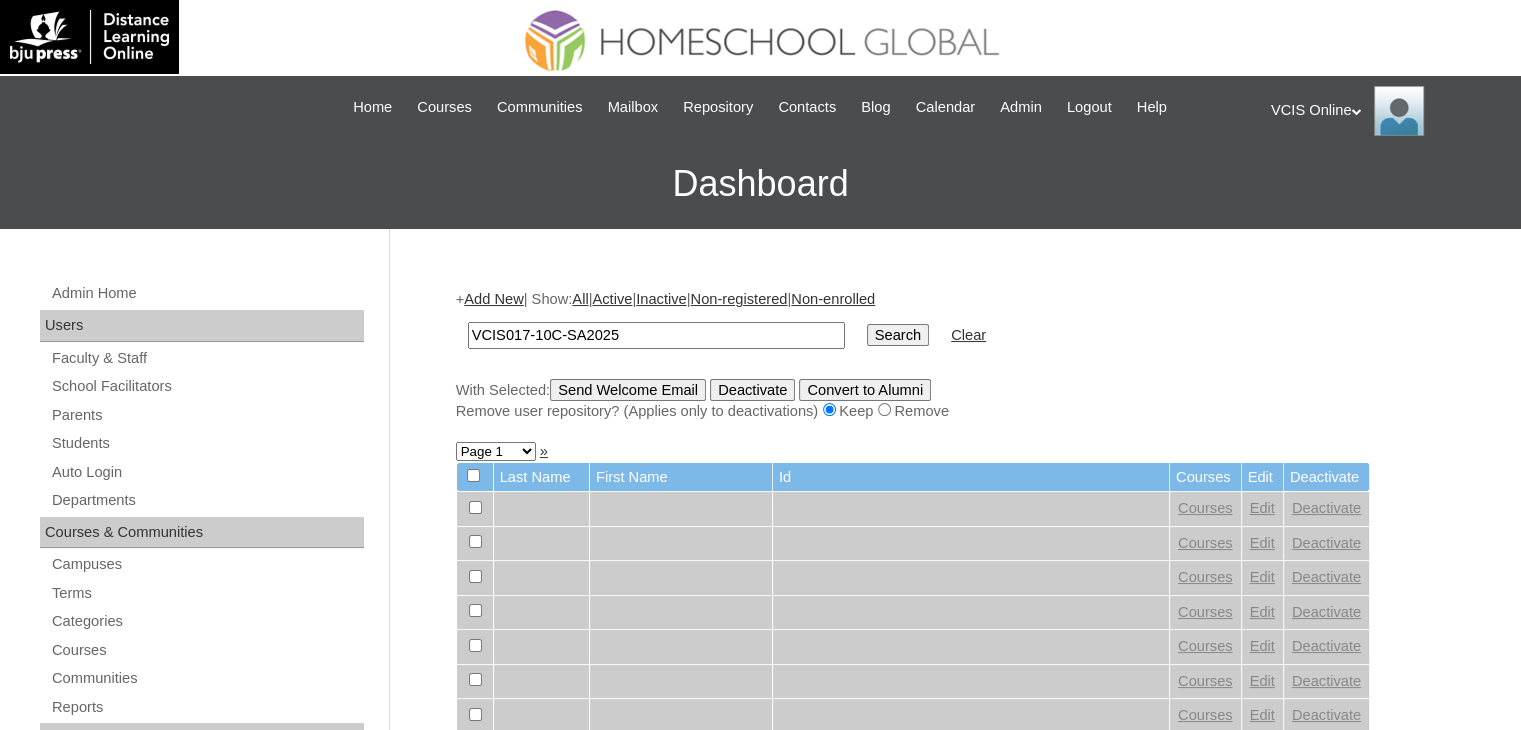 type on "VCIS017-10C-SA2025" 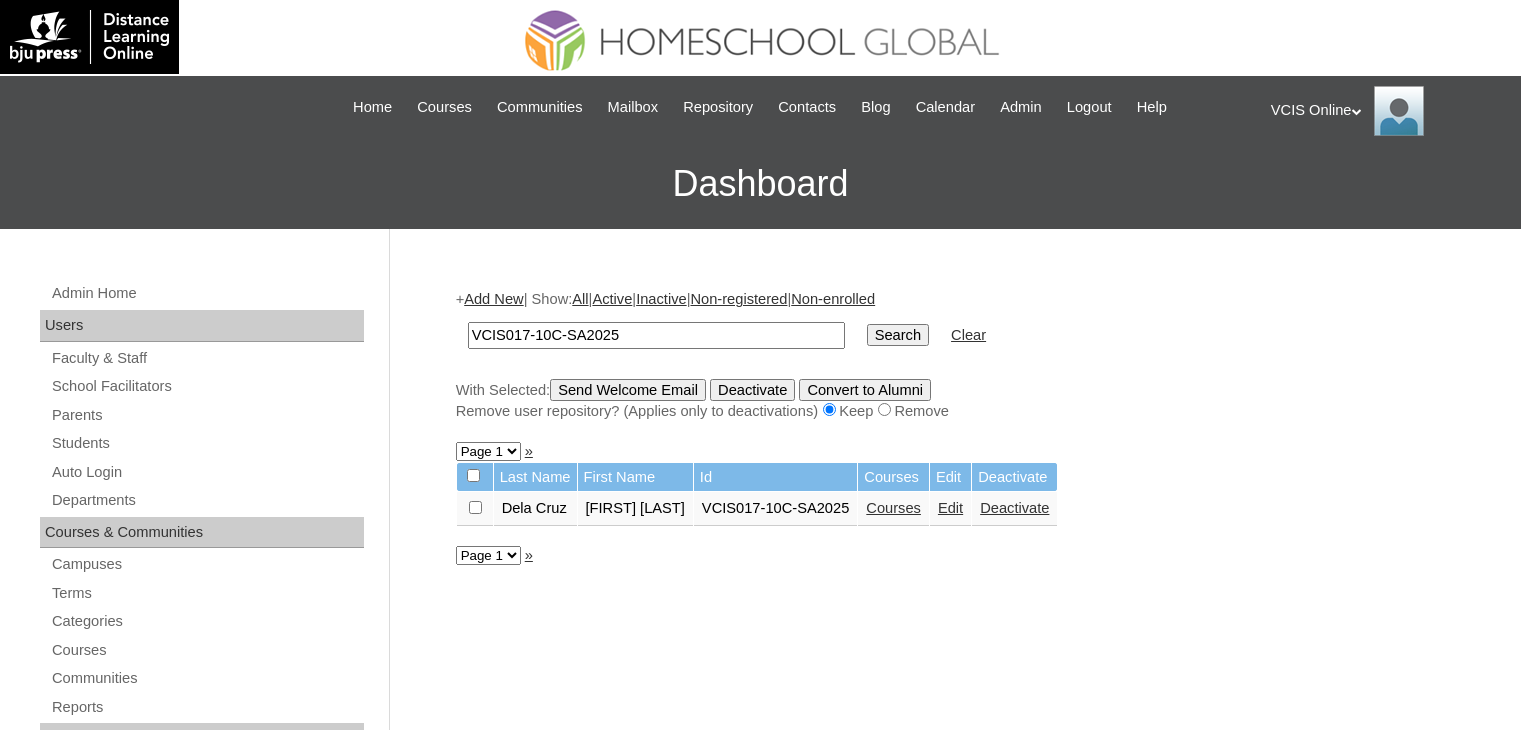 scroll, scrollTop: 0, scrollLeft: 0, axis: both 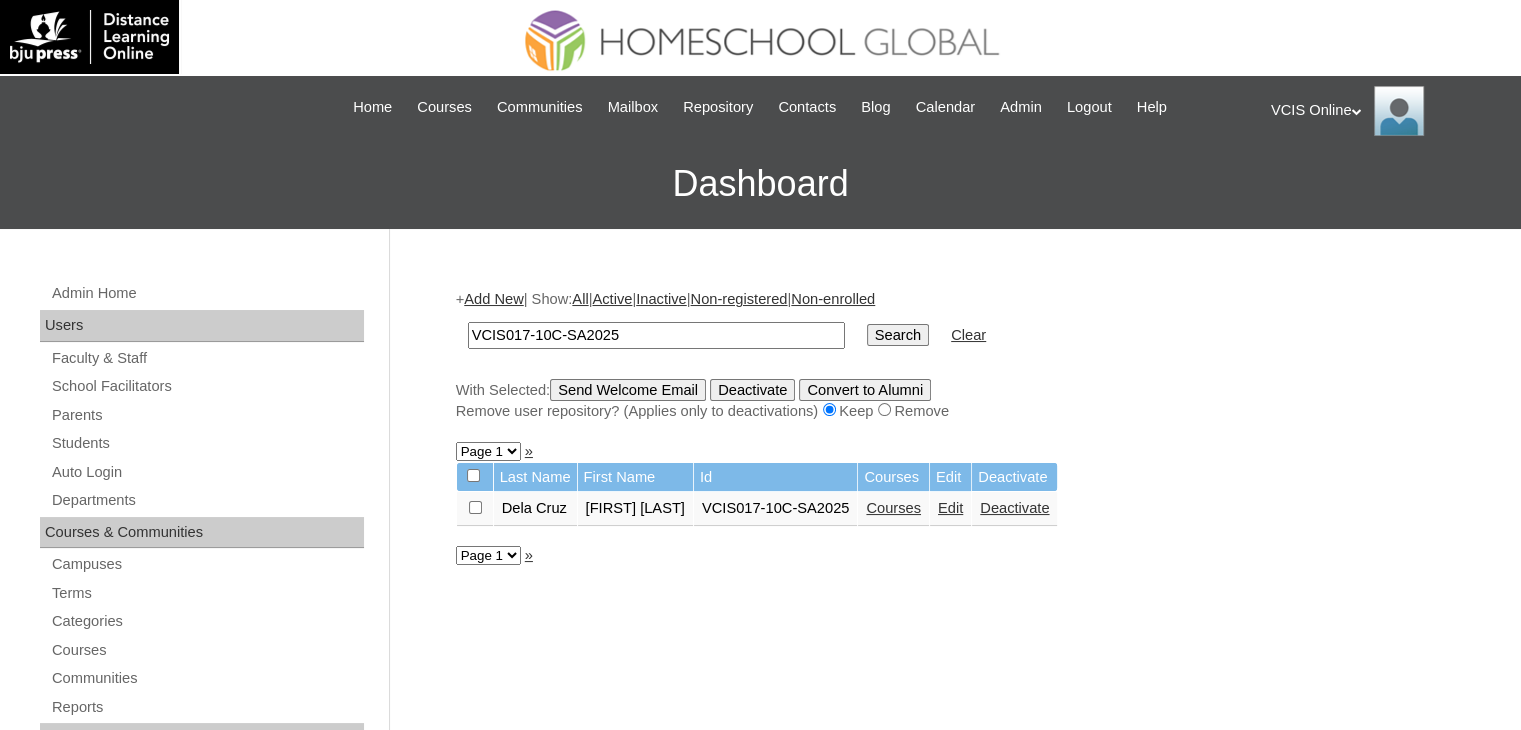 click on "Courses" at bounding box center [893, 508] 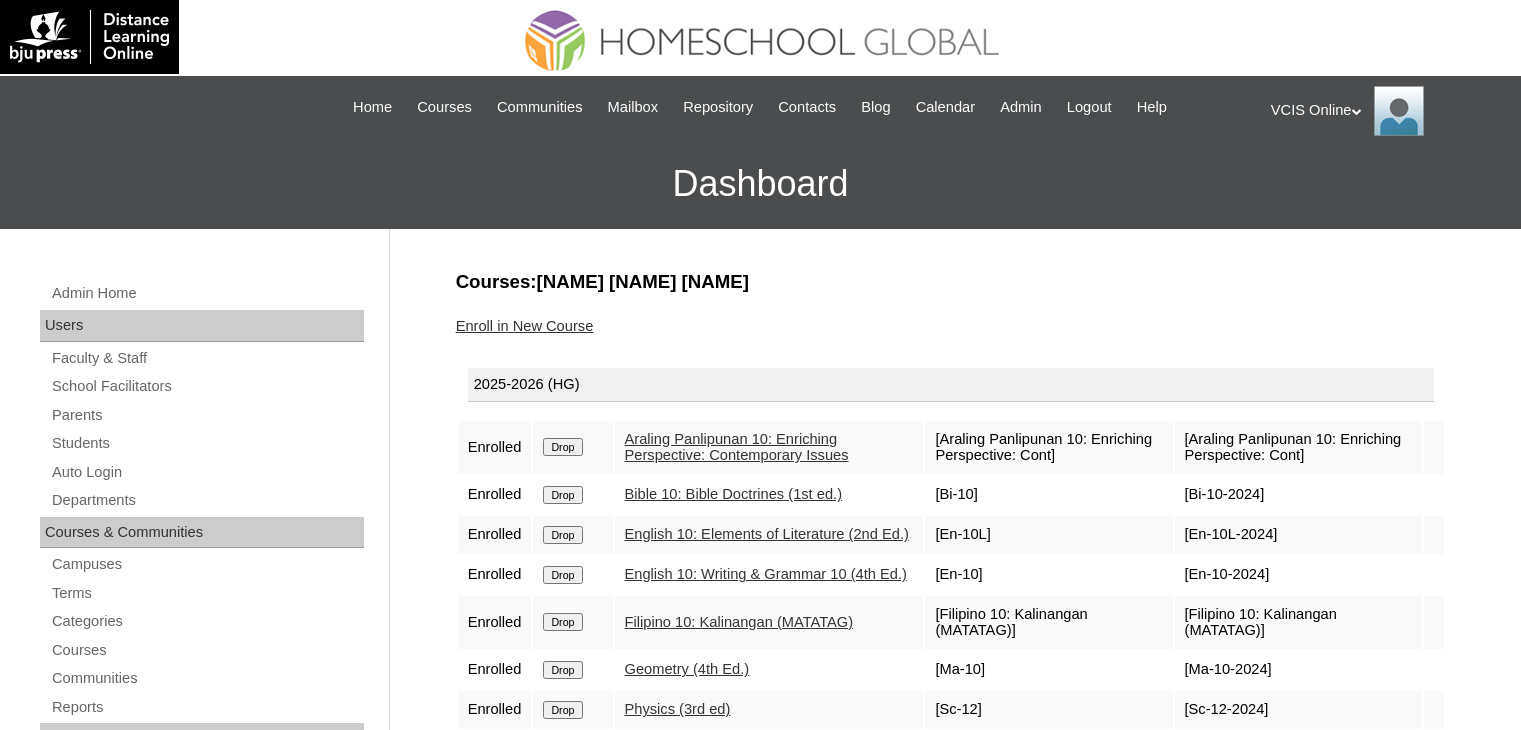 scroll, scrollTop: 0, scrollLeft: 0, axis: both 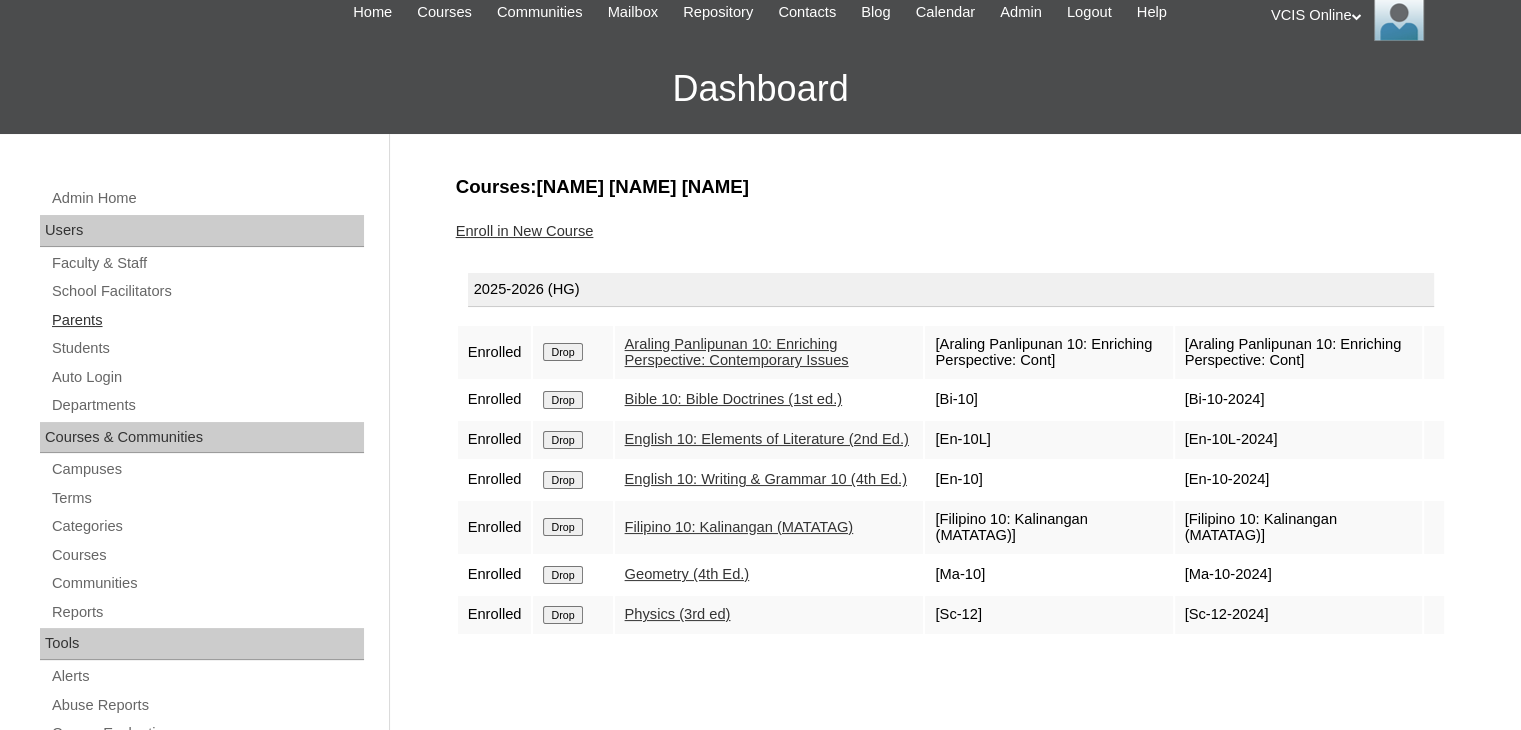 click on "Parents" at bounding box center [207, 320] 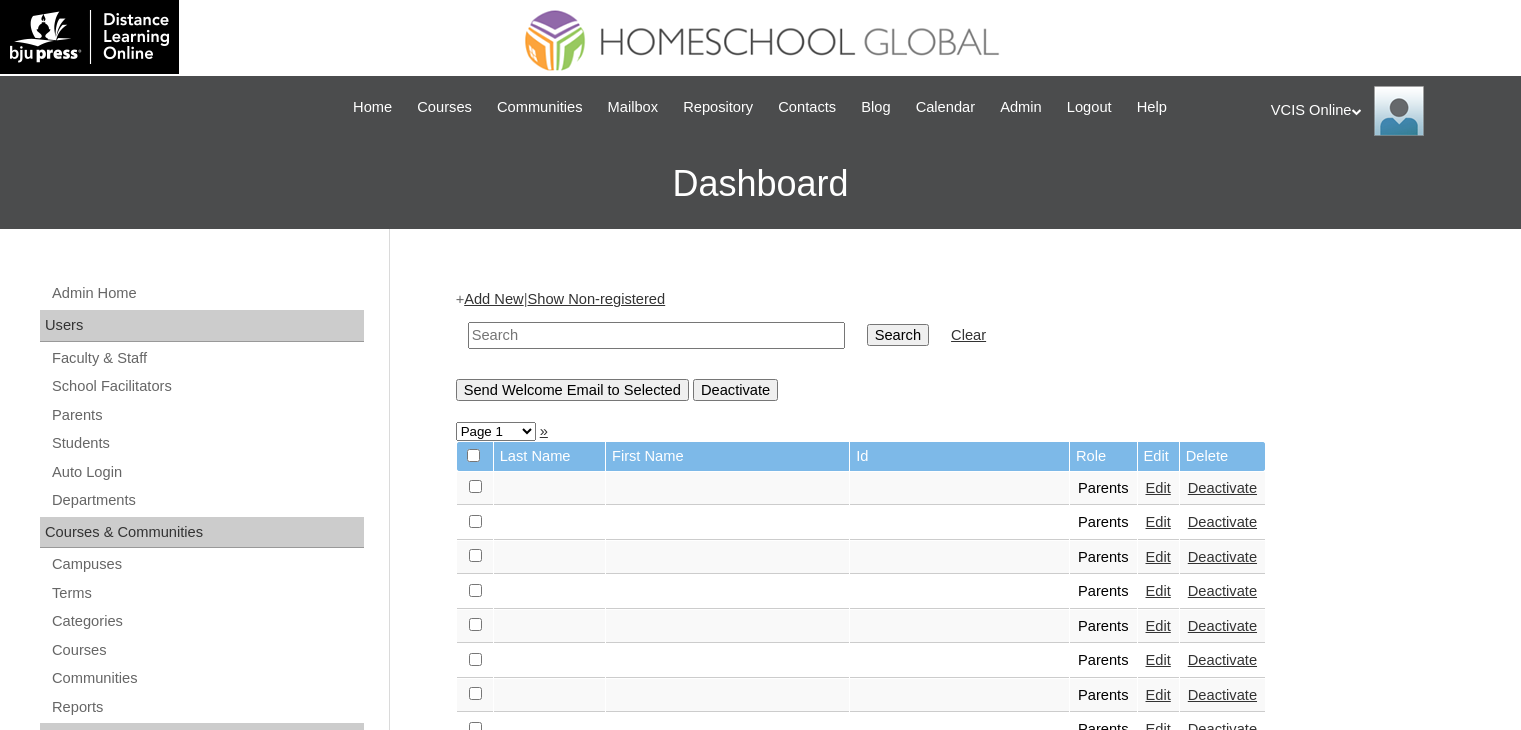 scroll, scrollTop: 0, scrollLeft: 0, axis: both 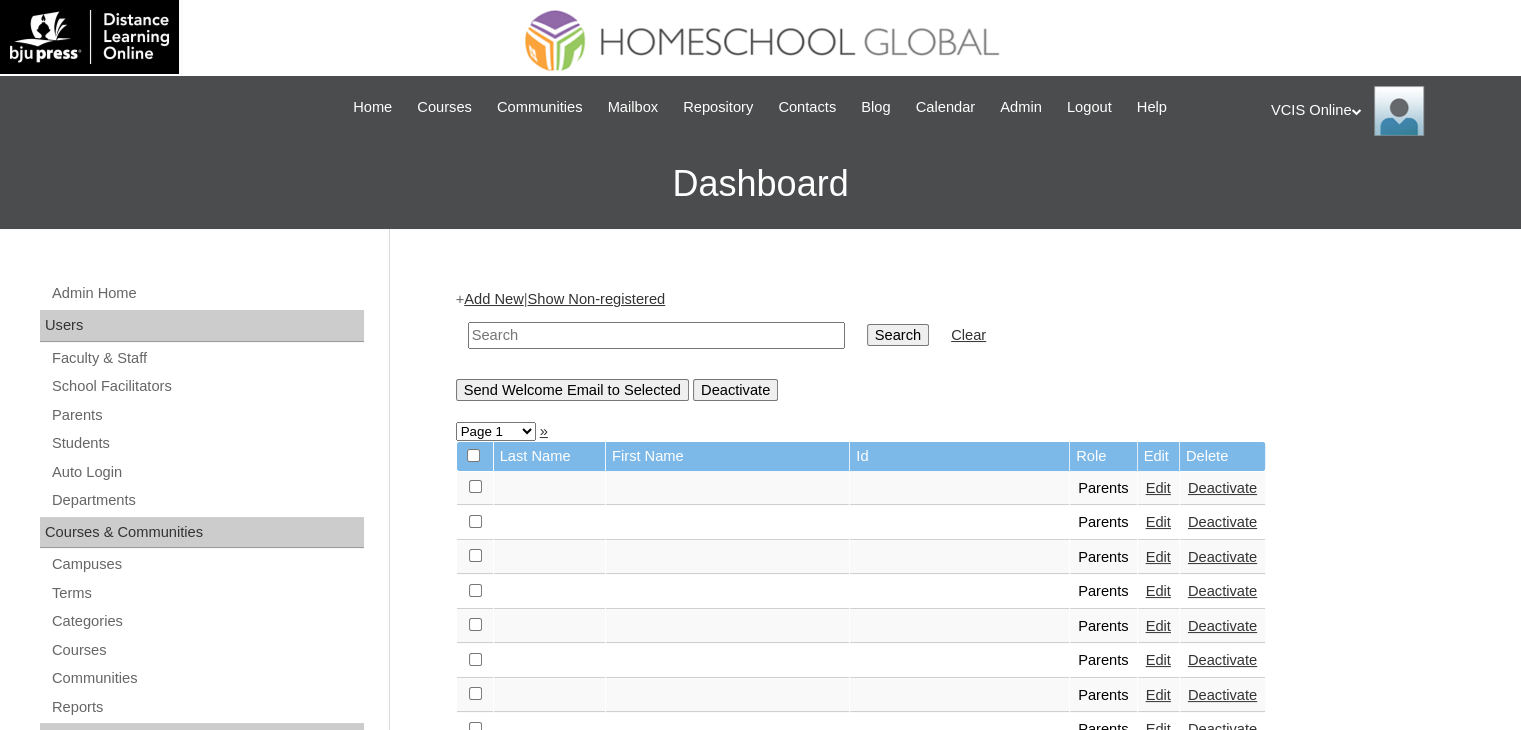click at bounding box center (656, 335) 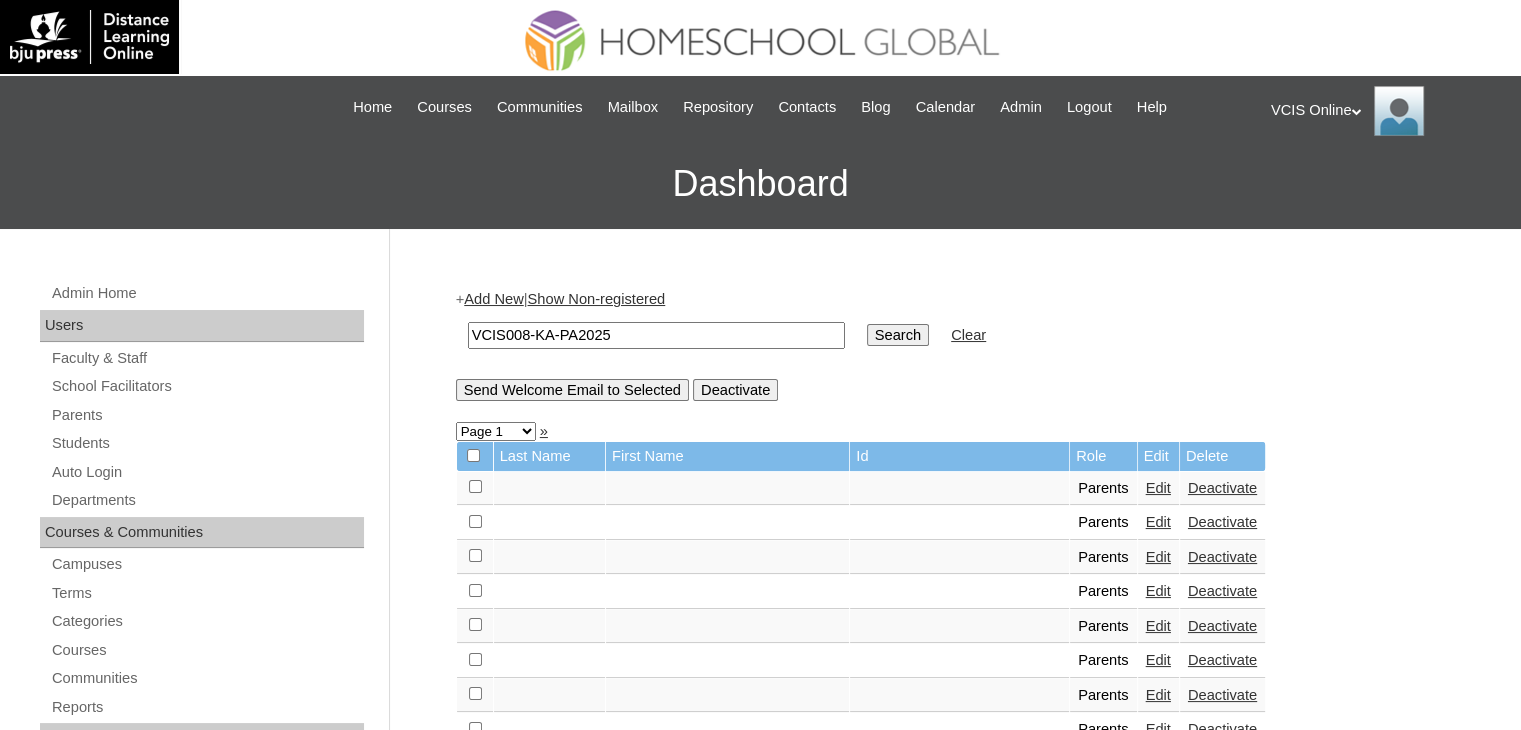type on "VCIS008-KA-PA2025" 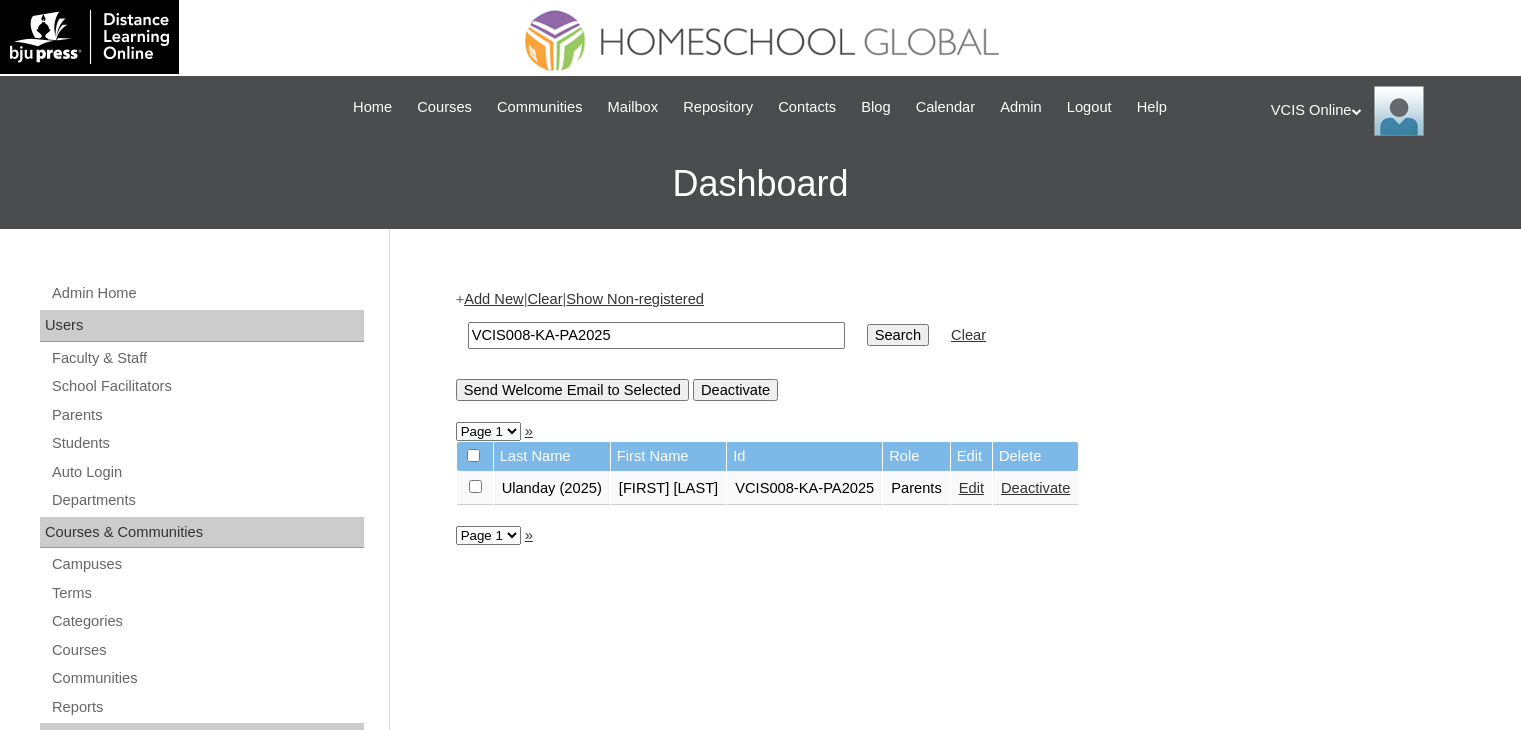 scroll, scrollTop: 0, scrollLeft: 0, axis: both 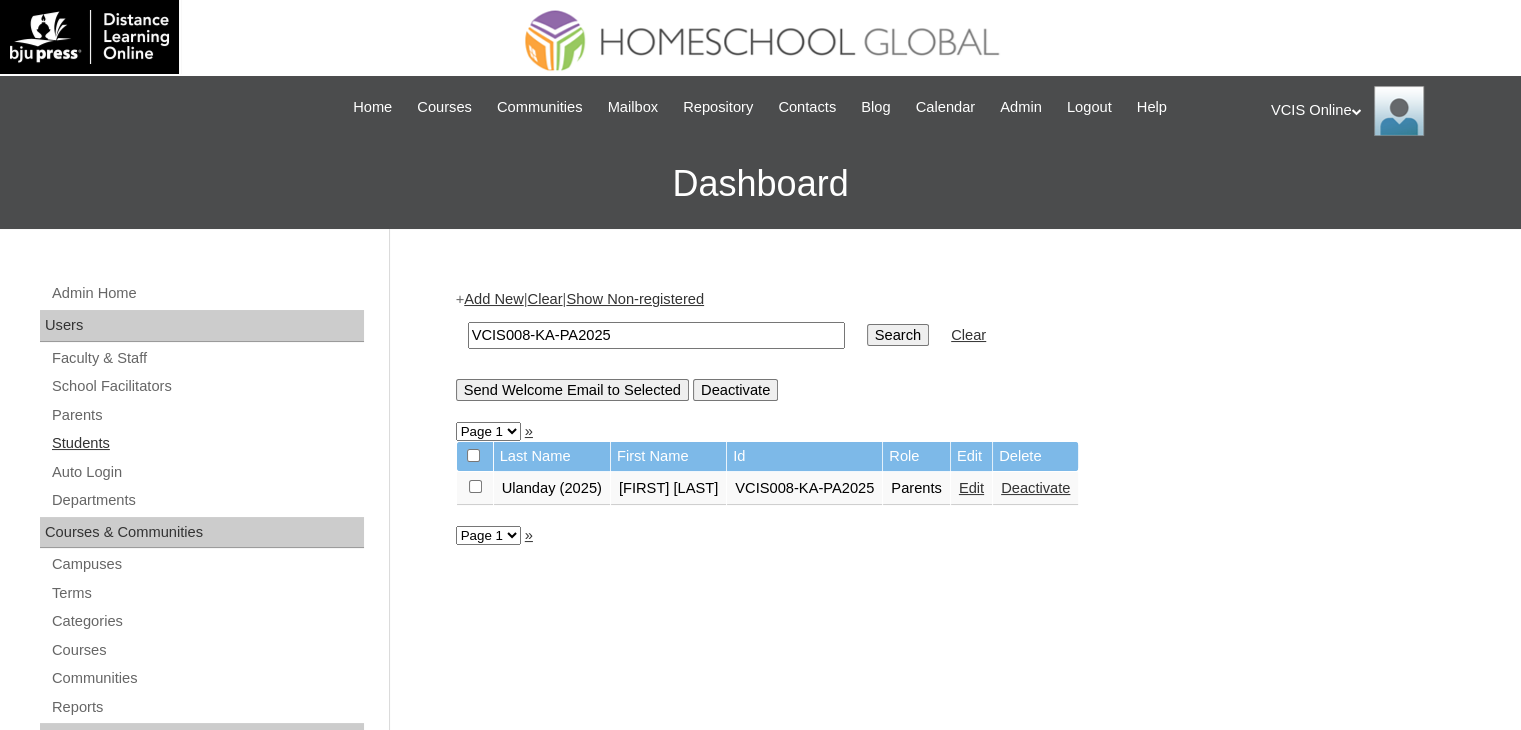 click on "Students" at bounding box center [207, 443] 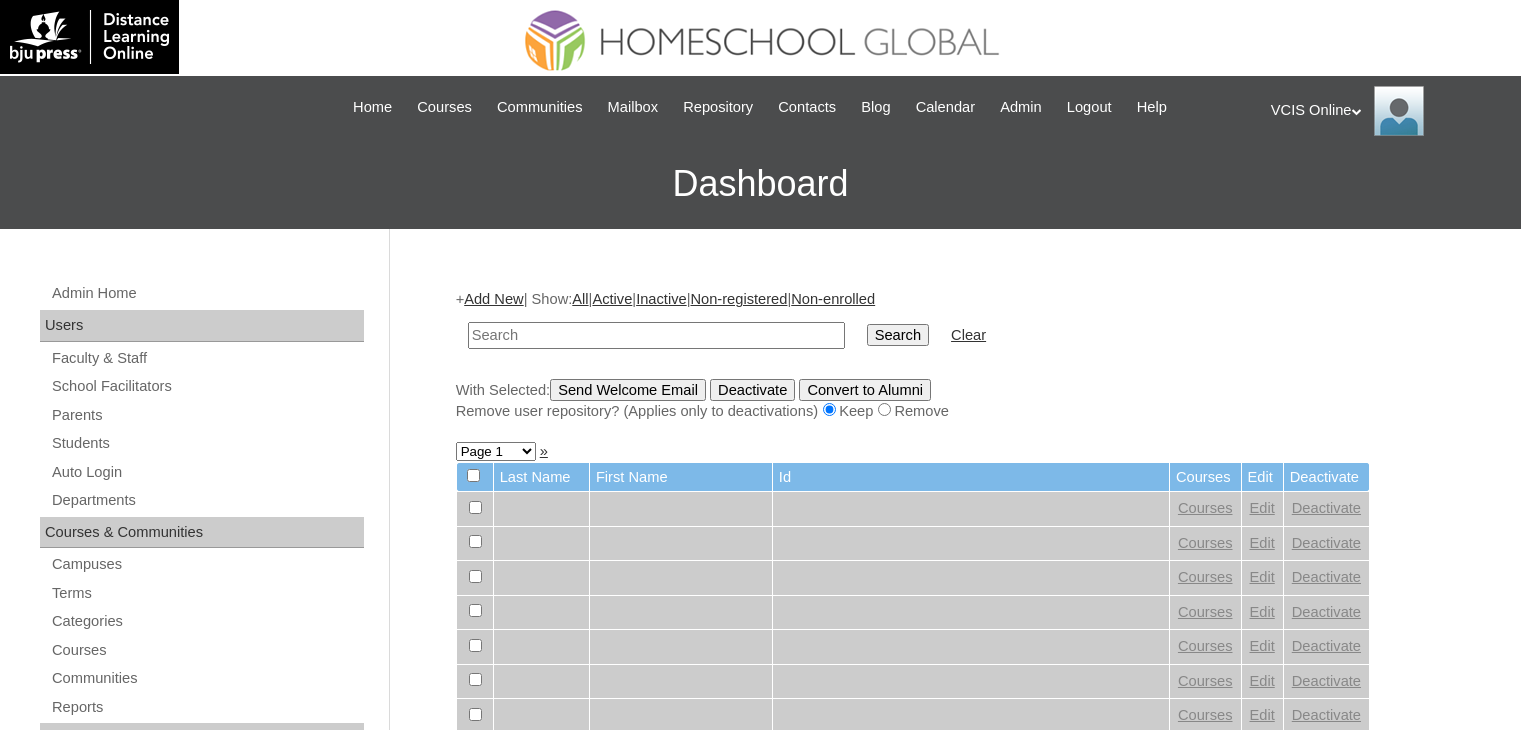 scroll, scrollTop: 0, scrollLeft: 0, axis: both 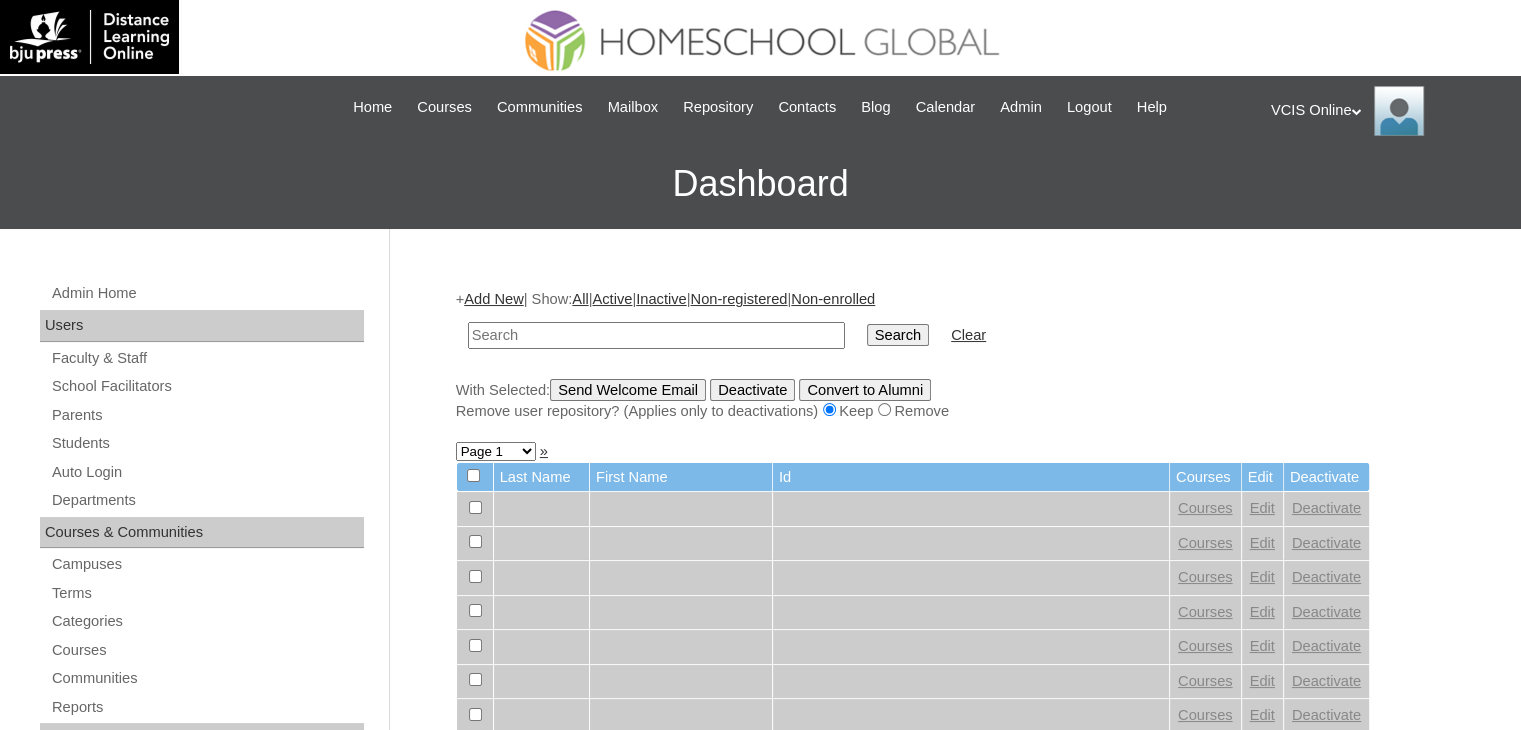 click on "Add New" at bounding box center [493, 299] 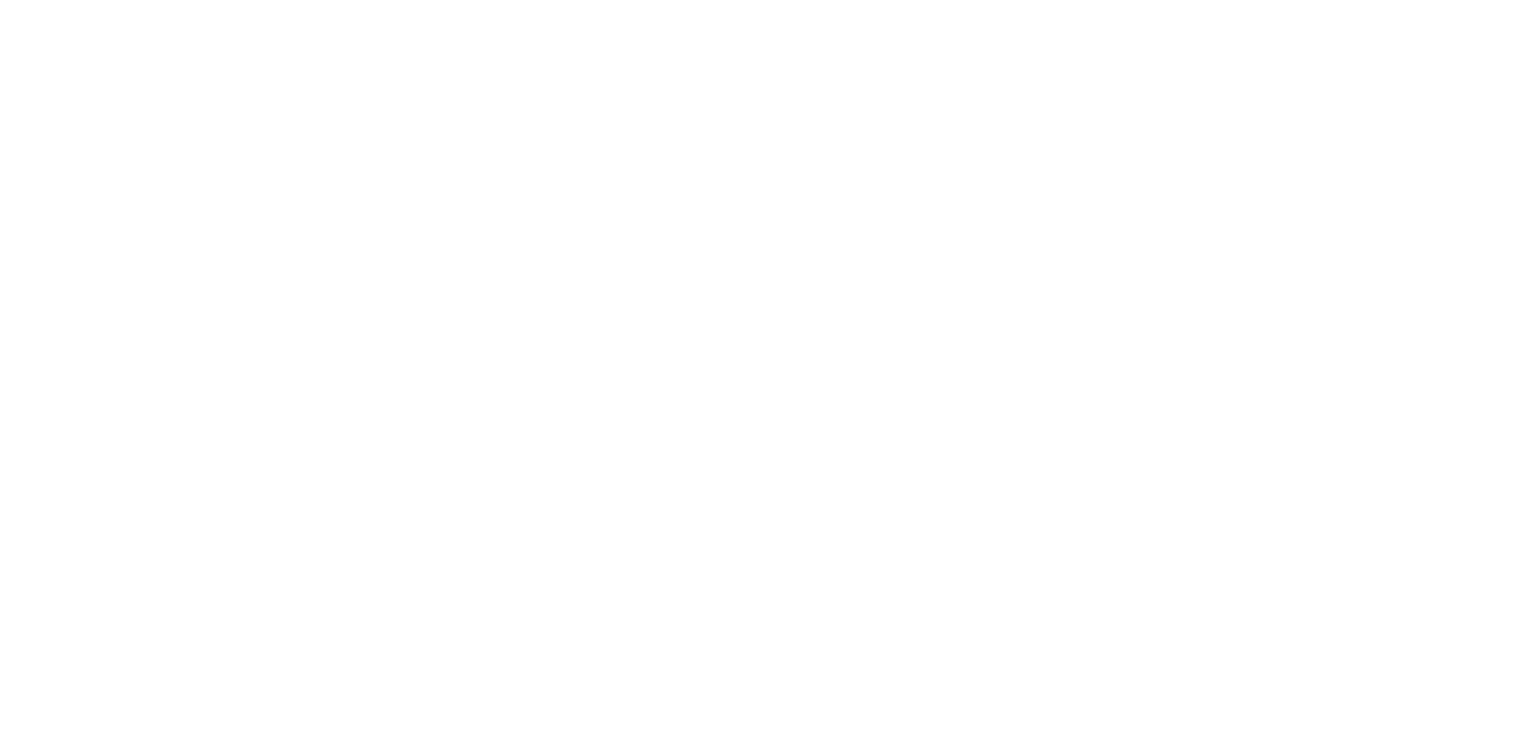 scroll, scrollTop: 0, scrollLeft: 0, axis: both 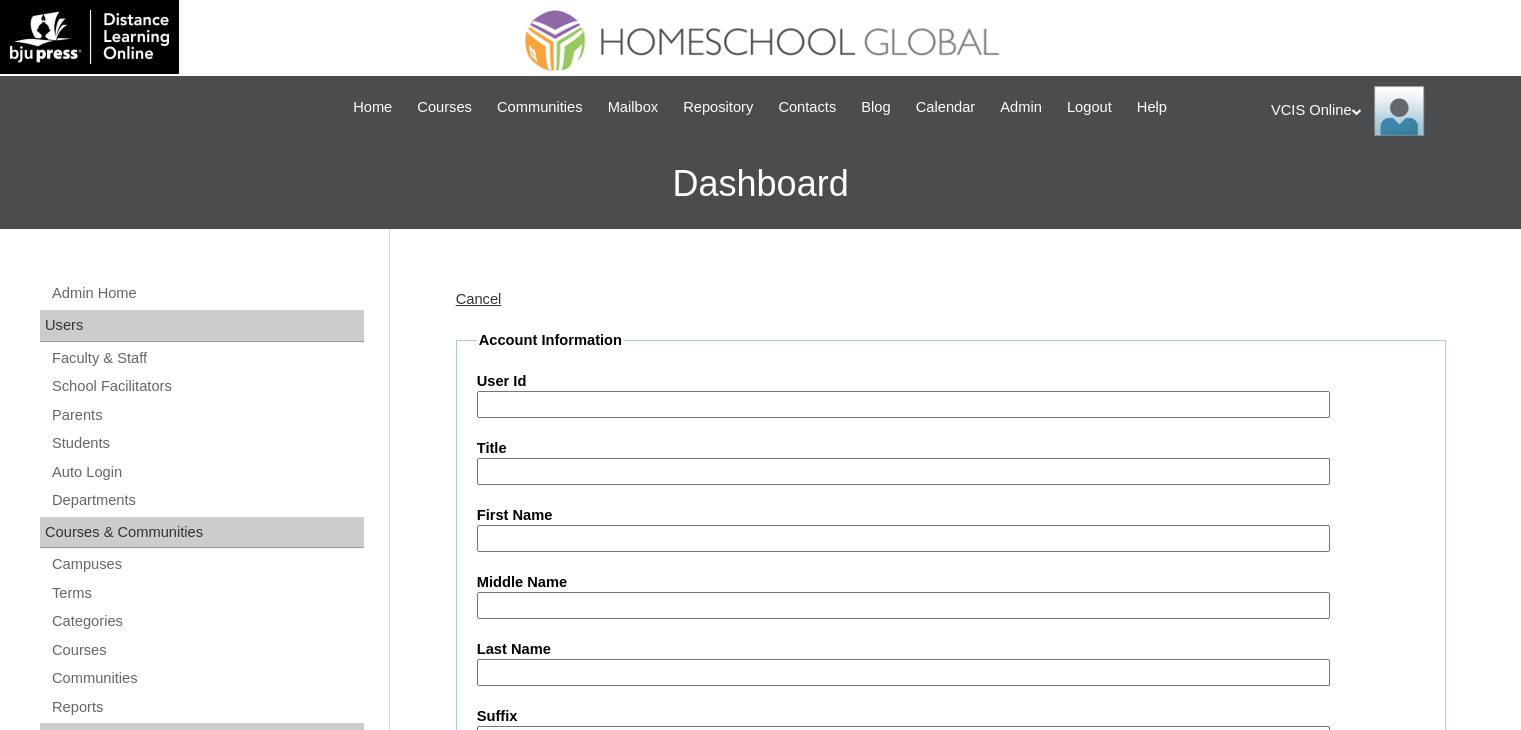 click on "User Id" at bounding box center (903, 404) 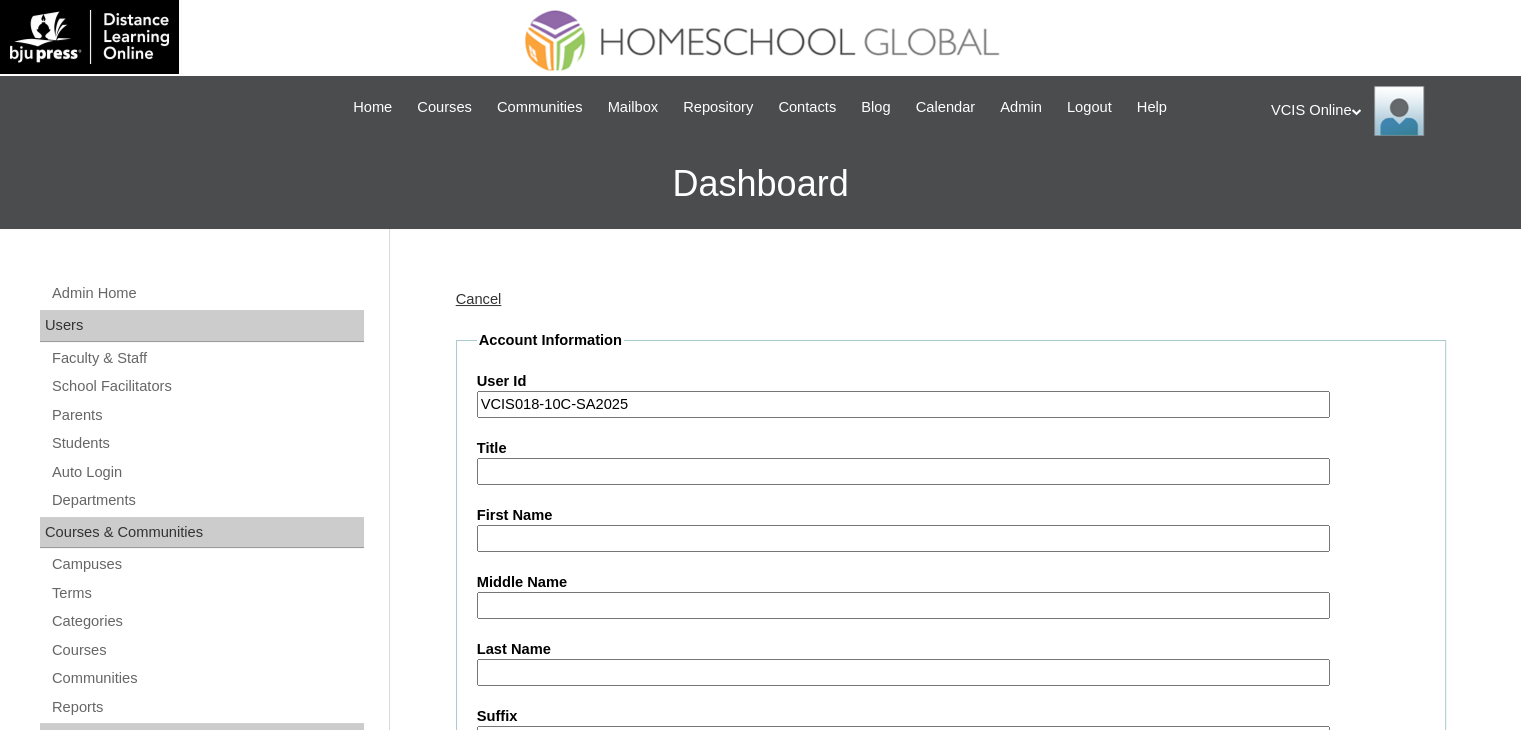 type on "VCIS018-10C-SA2025" 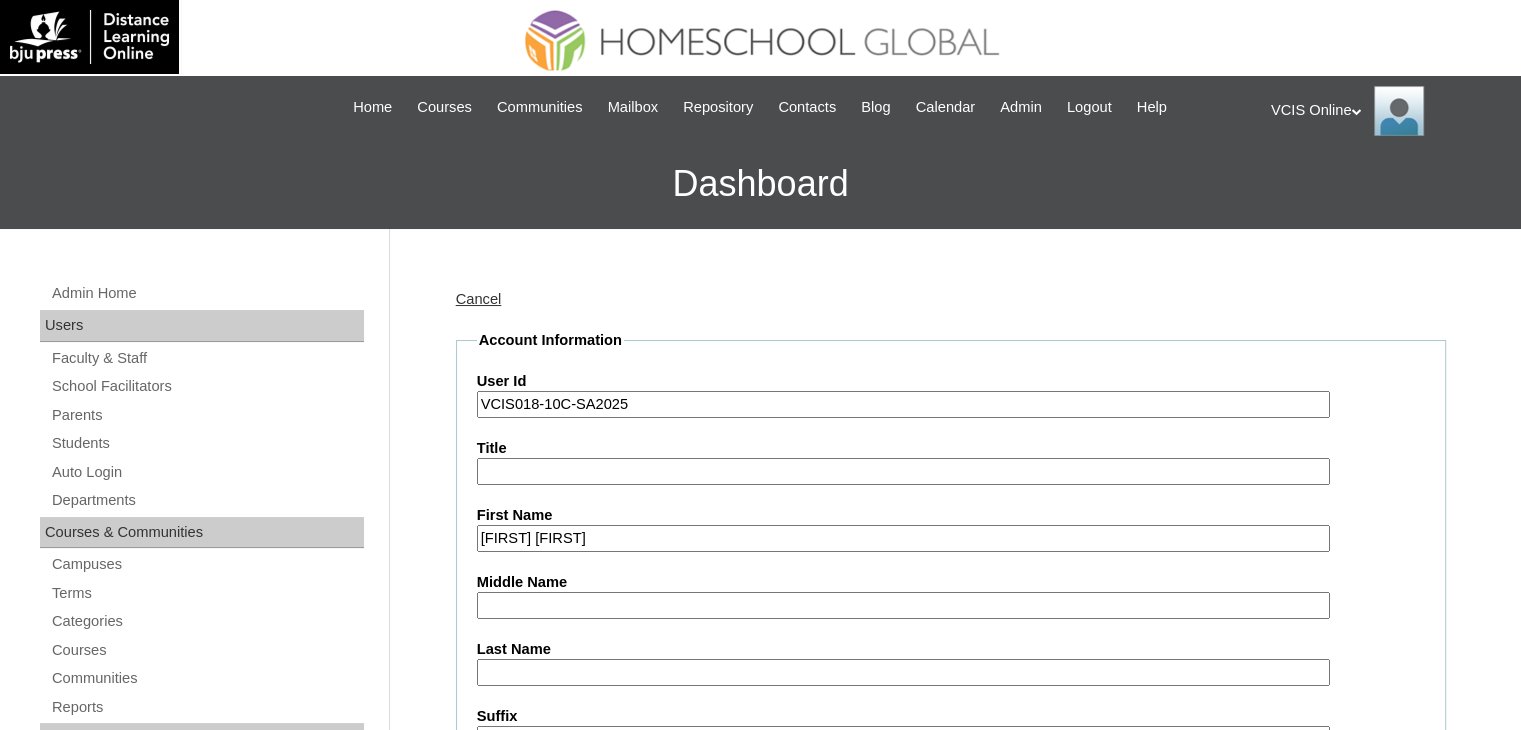type on "[FIRST] [FIRST]" 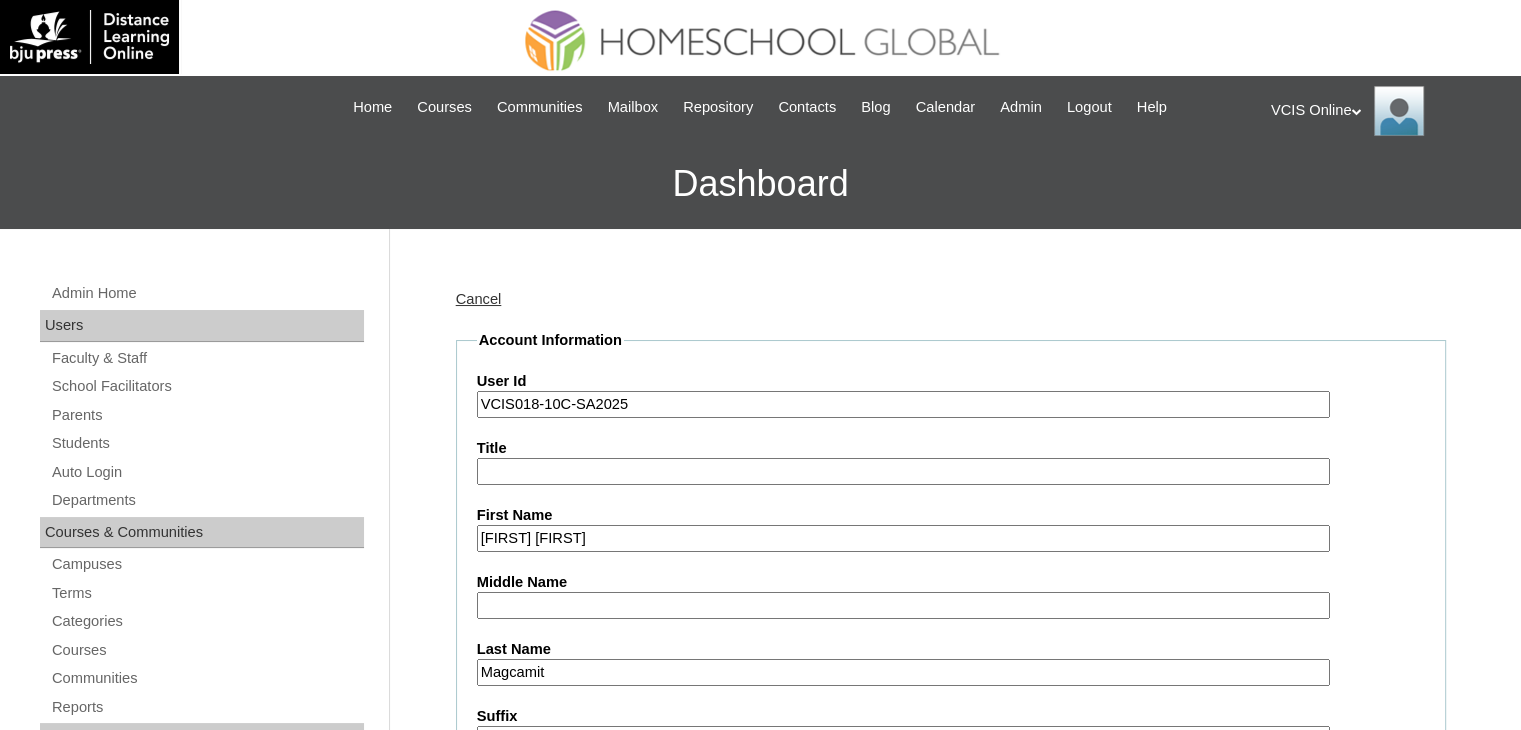 type on "Magcamit" 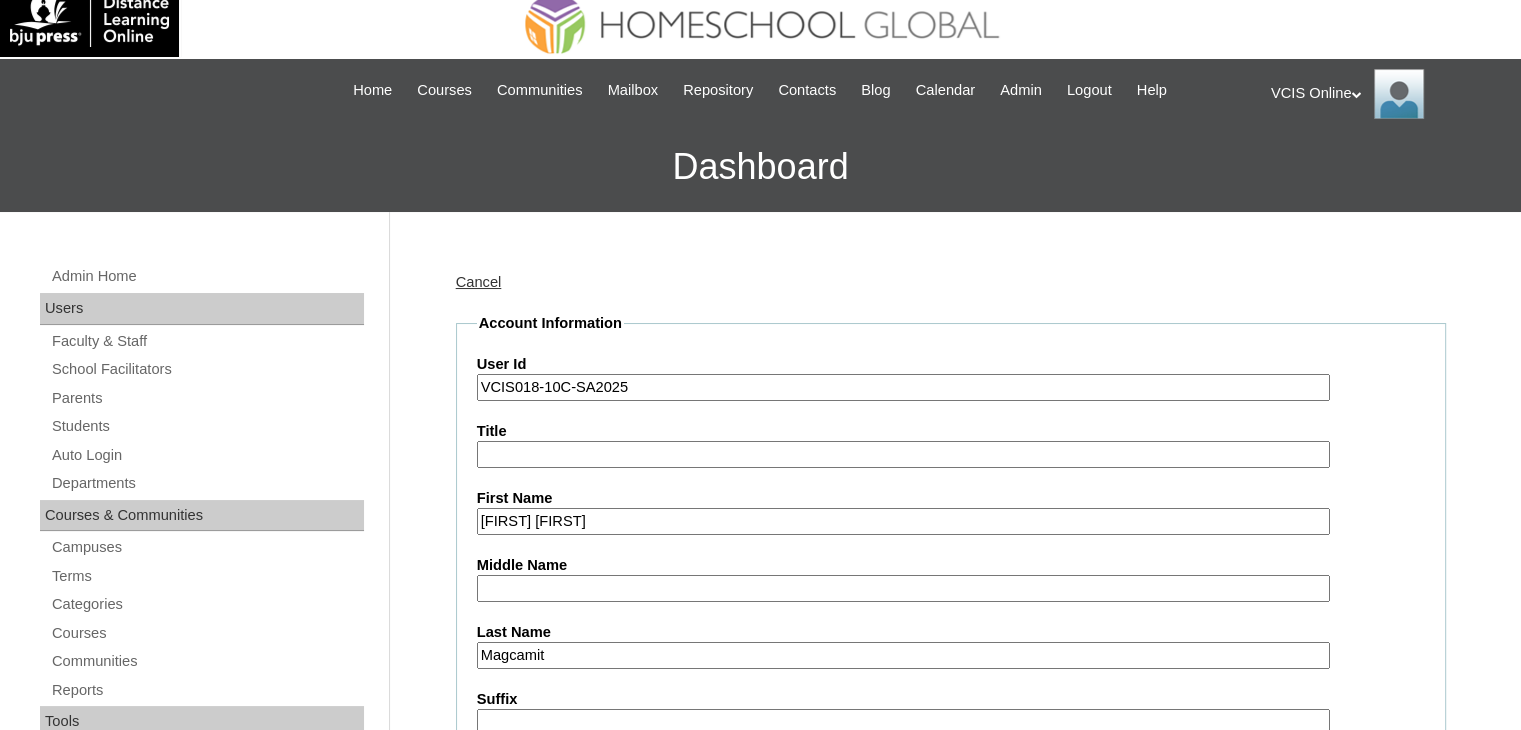 scroll, scrollTop: 436, scrollLeft: 0, axis: vertical 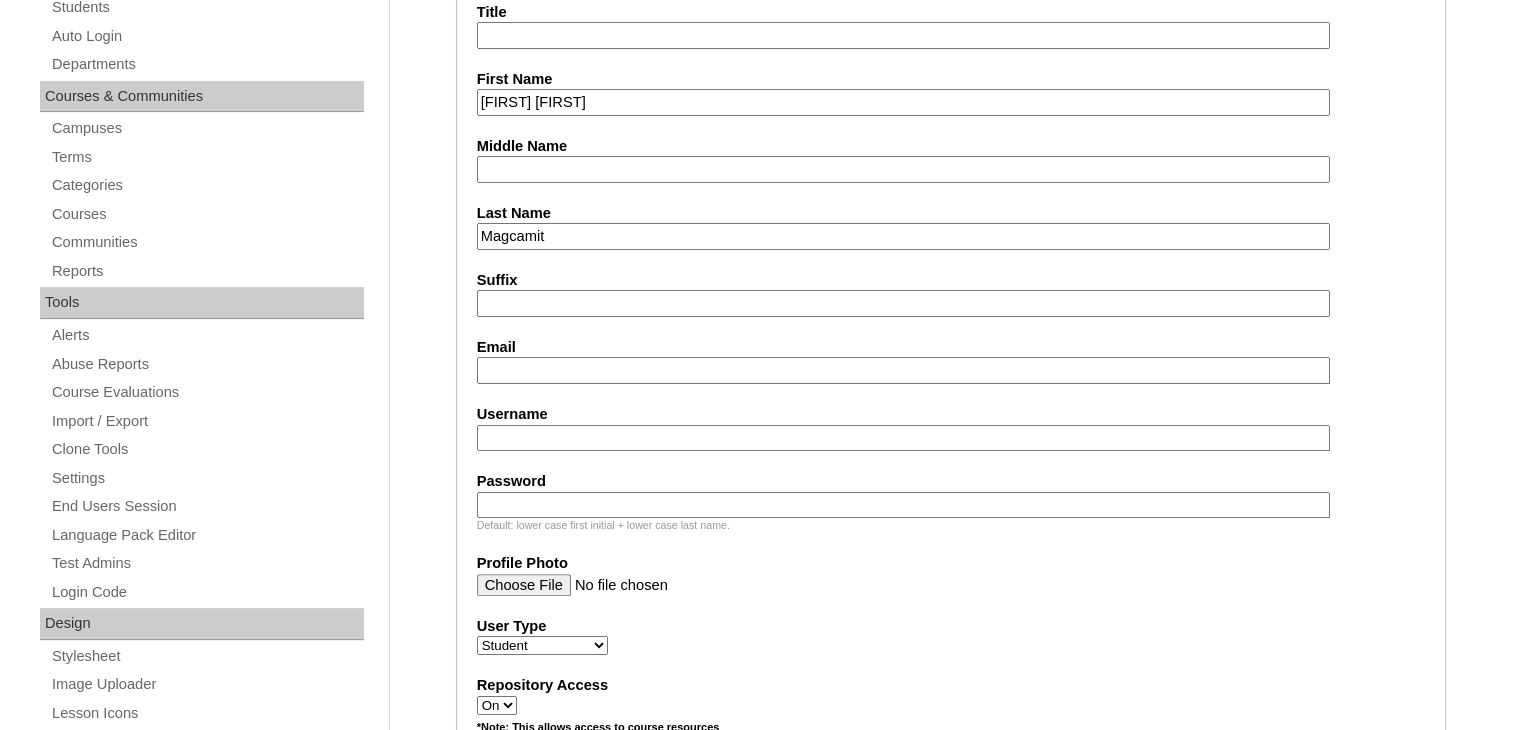 click on "Email" at bounding box center [903, 370] 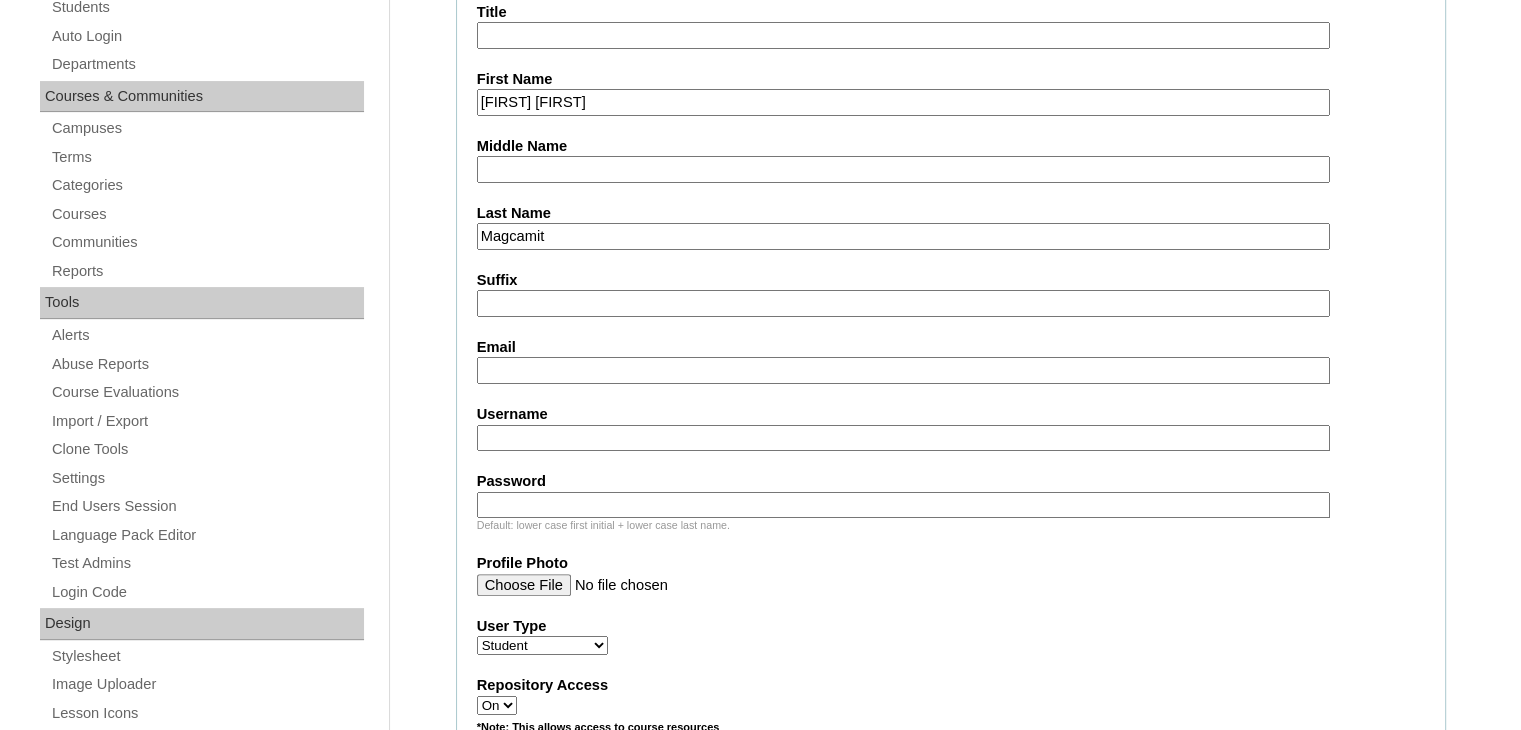 paste on "[EMAIL]" 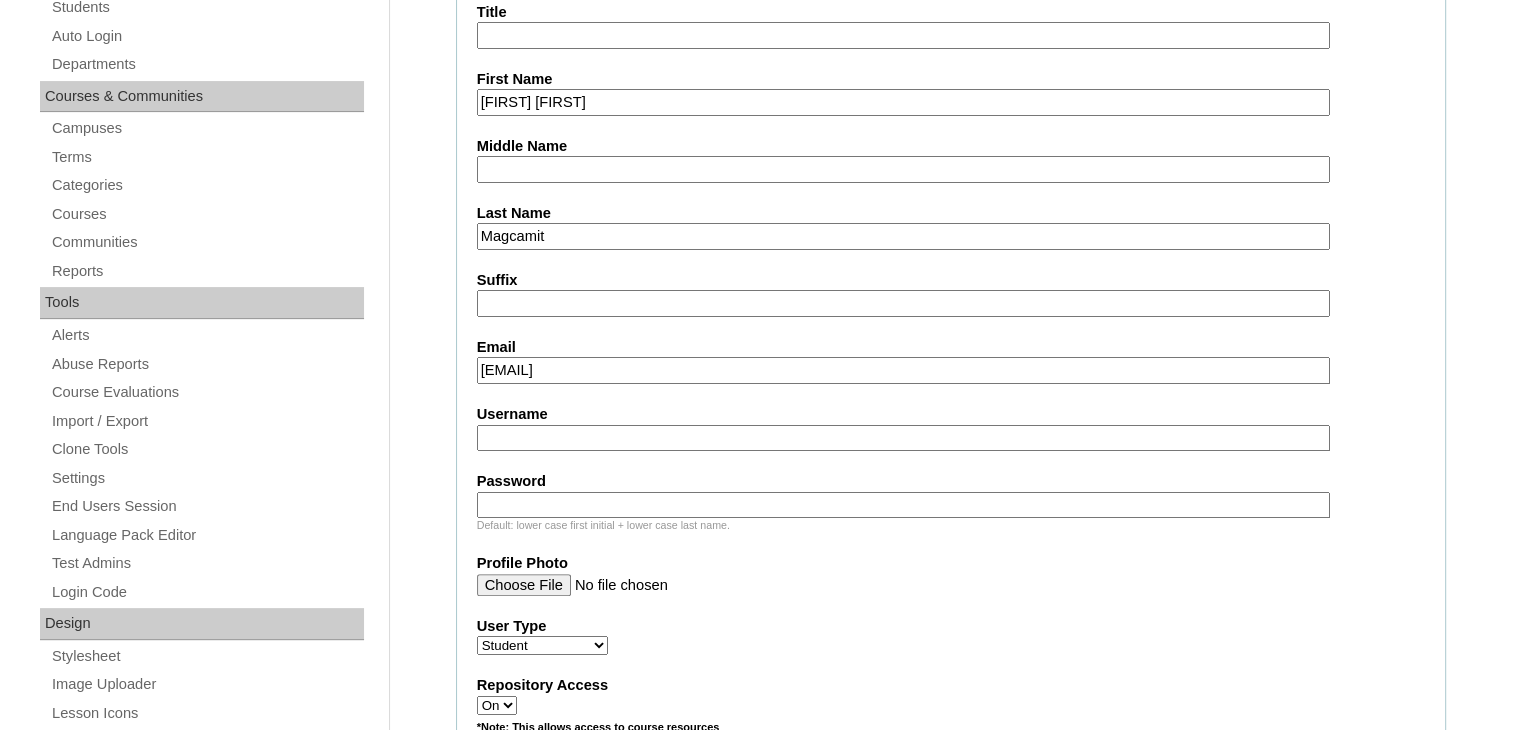 type on "[EMAIL]" 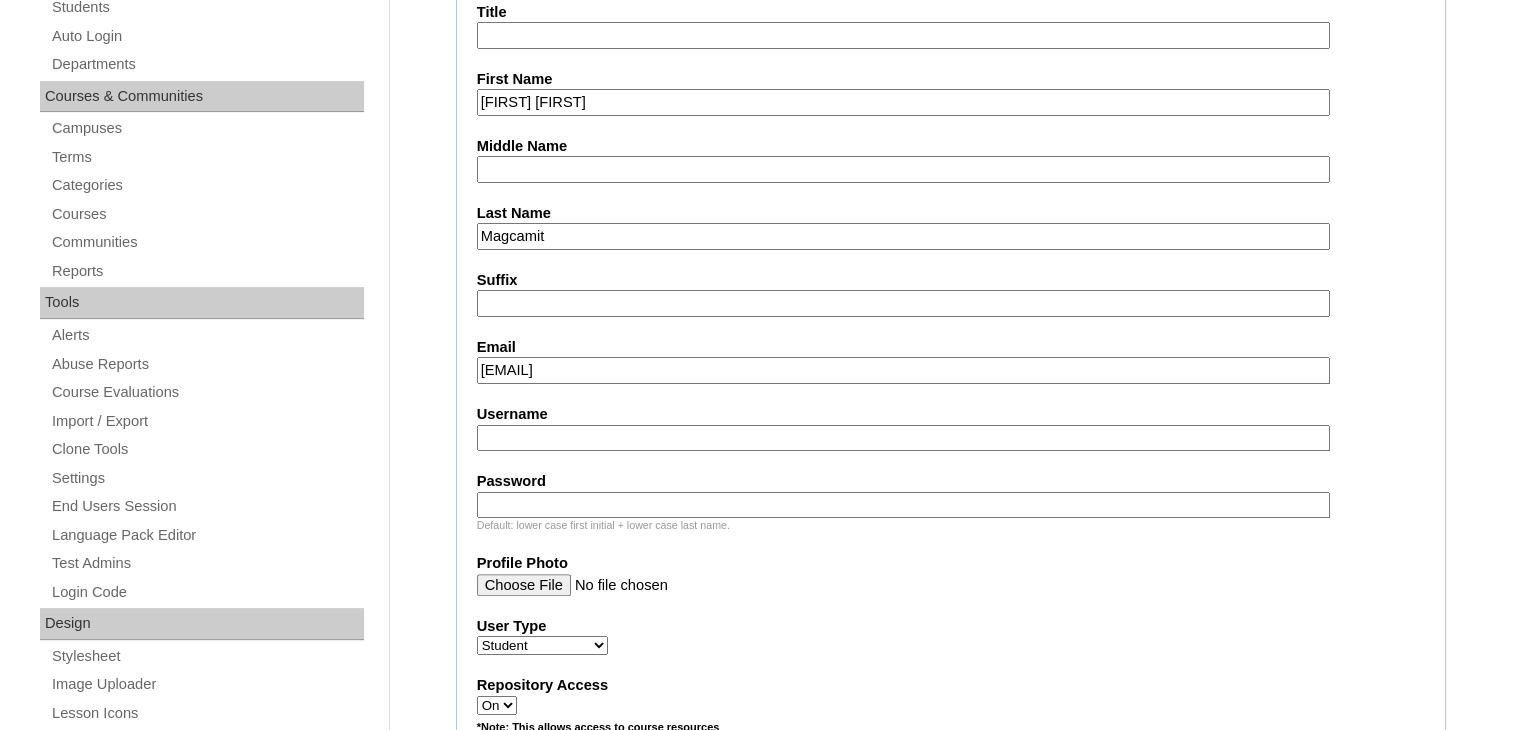 click on "Username" at bounding box center (903, 438) 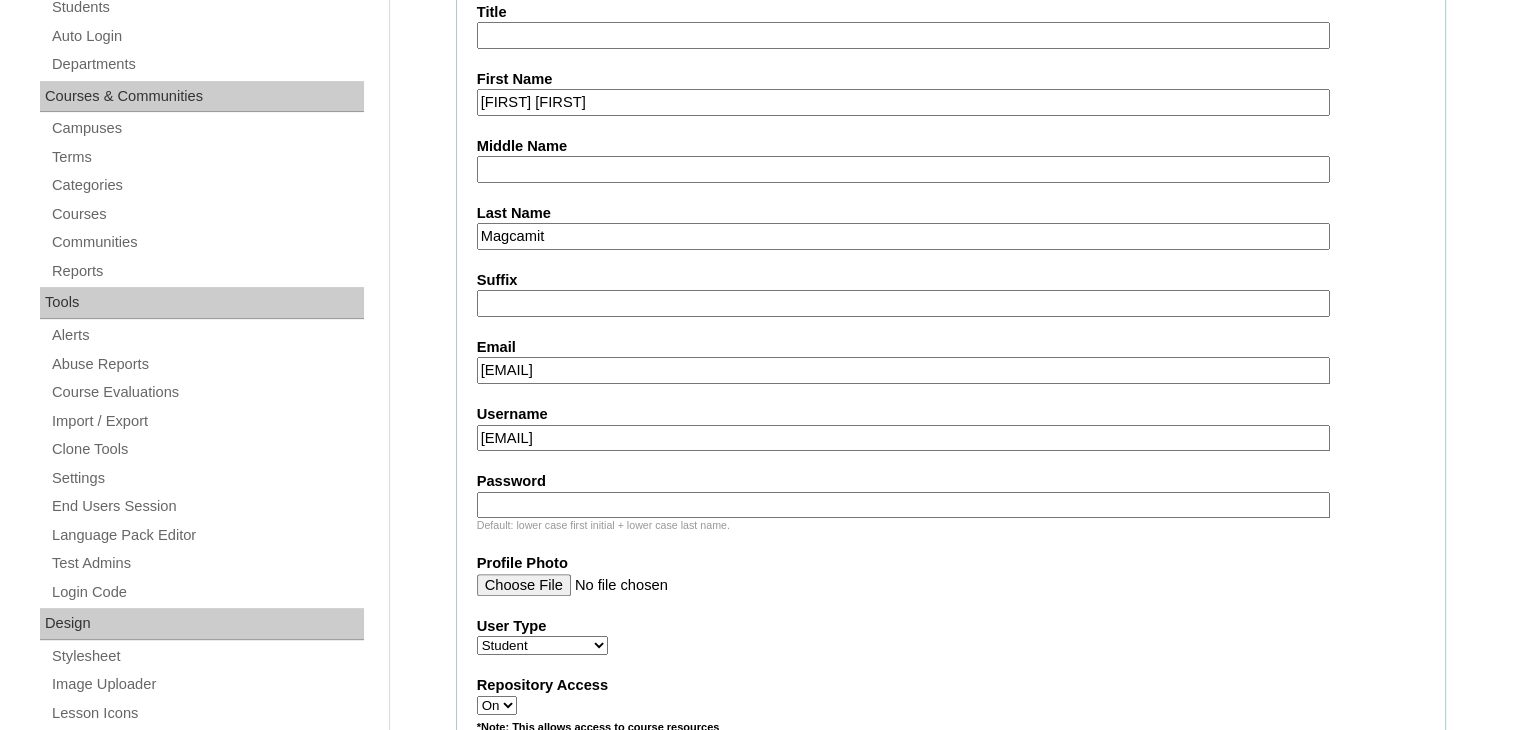 type on "[EMAIL]" 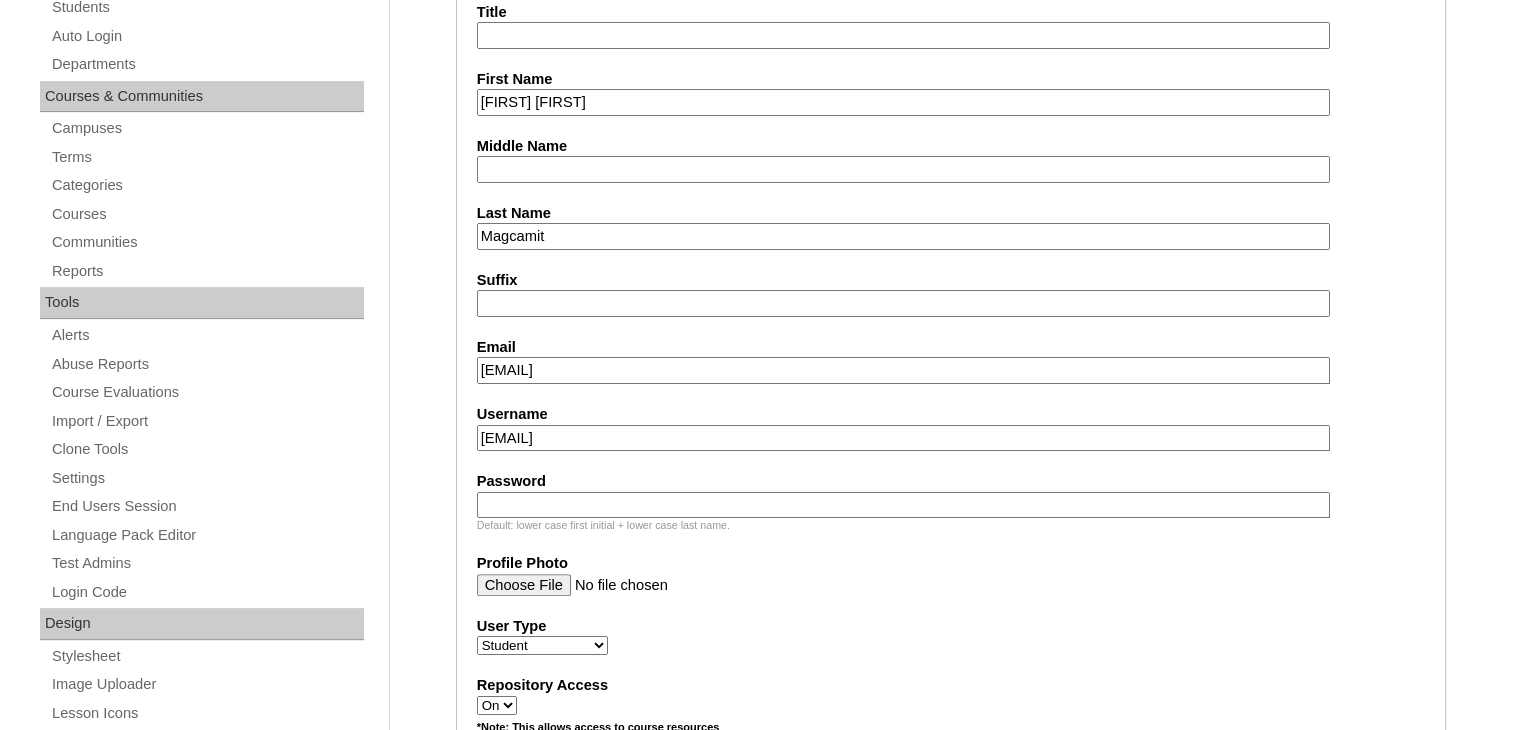 click on "Password" at bounding box center (903, 505) 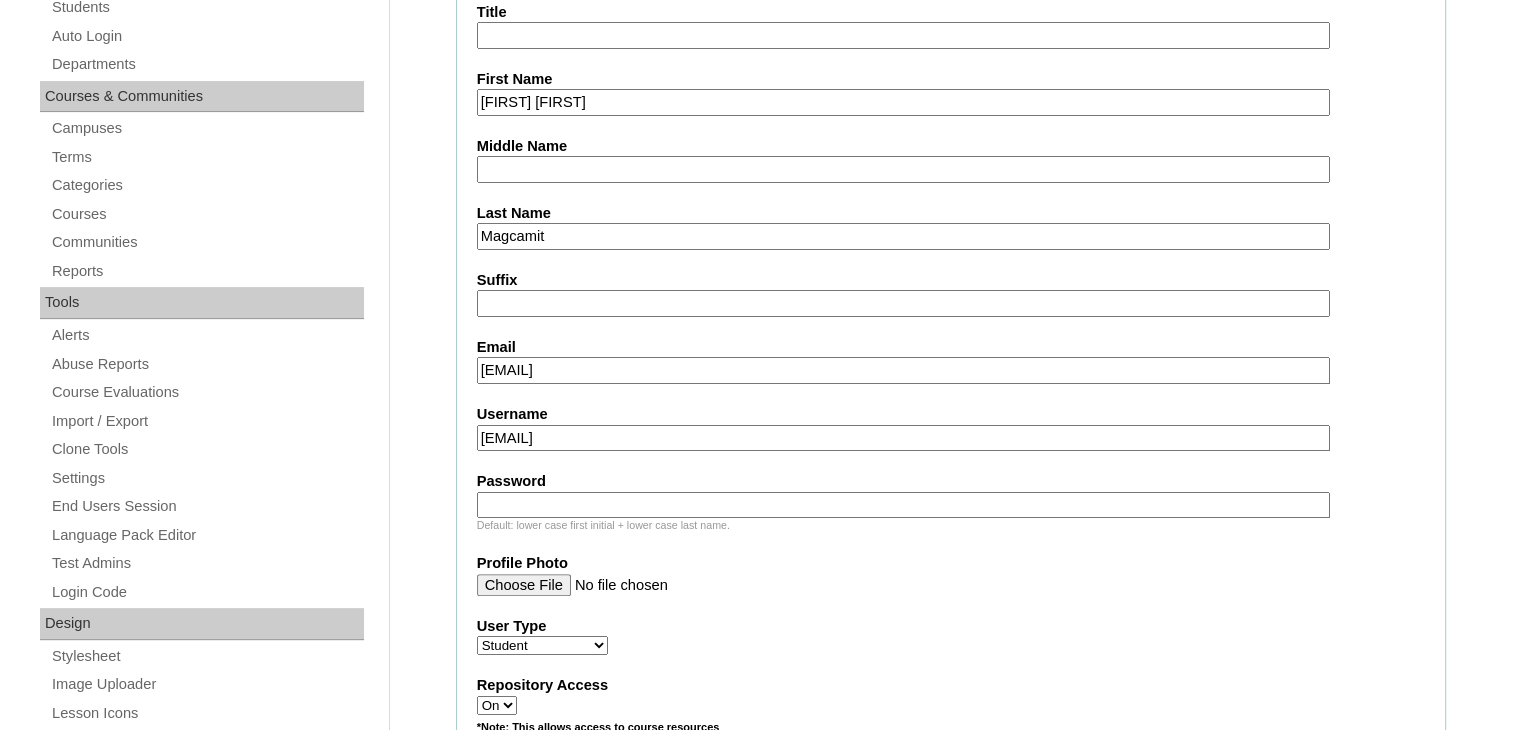 paste on "fRnChz" 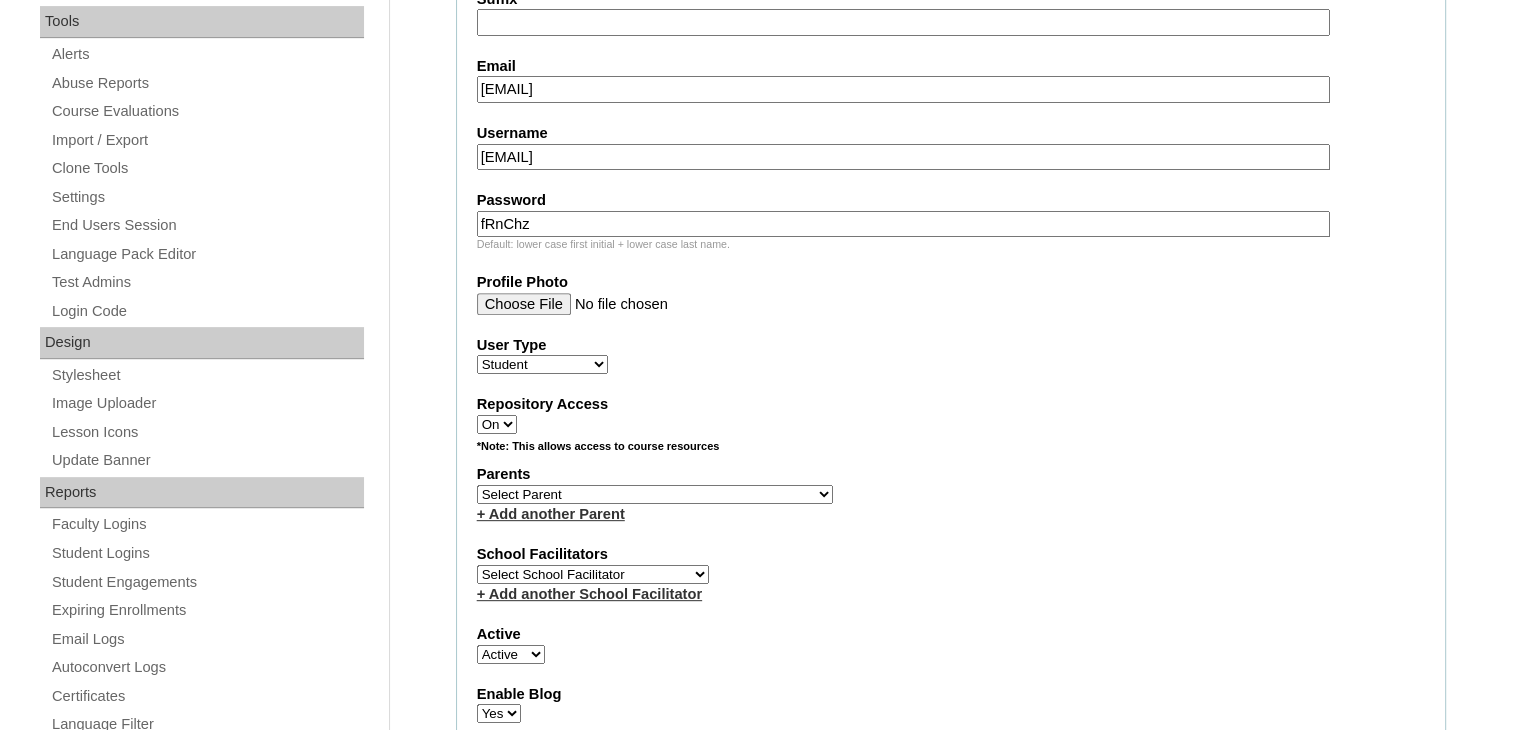 scroll, scrollTop: 721, scrollLeft: 0, axis: vertical 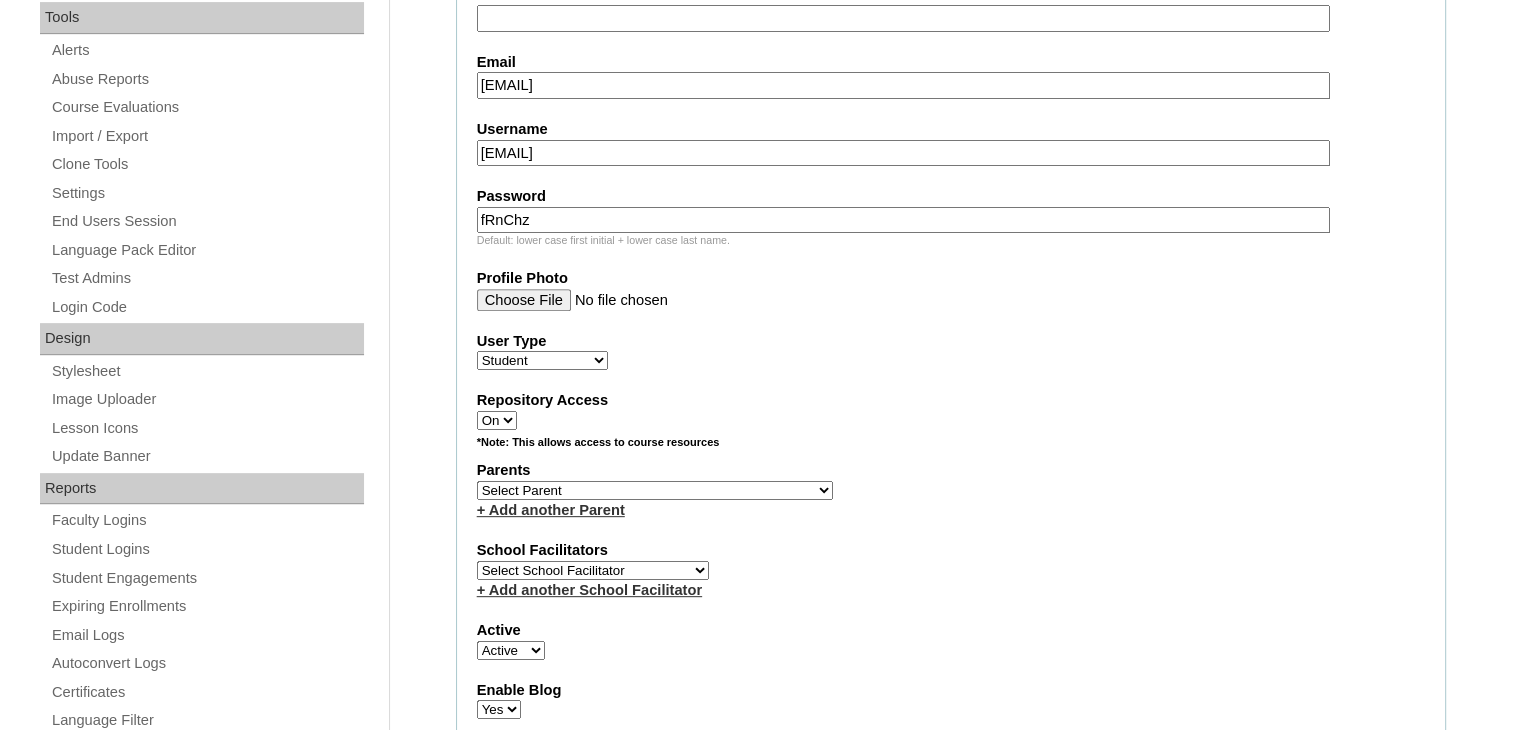 type on "fRnChz" 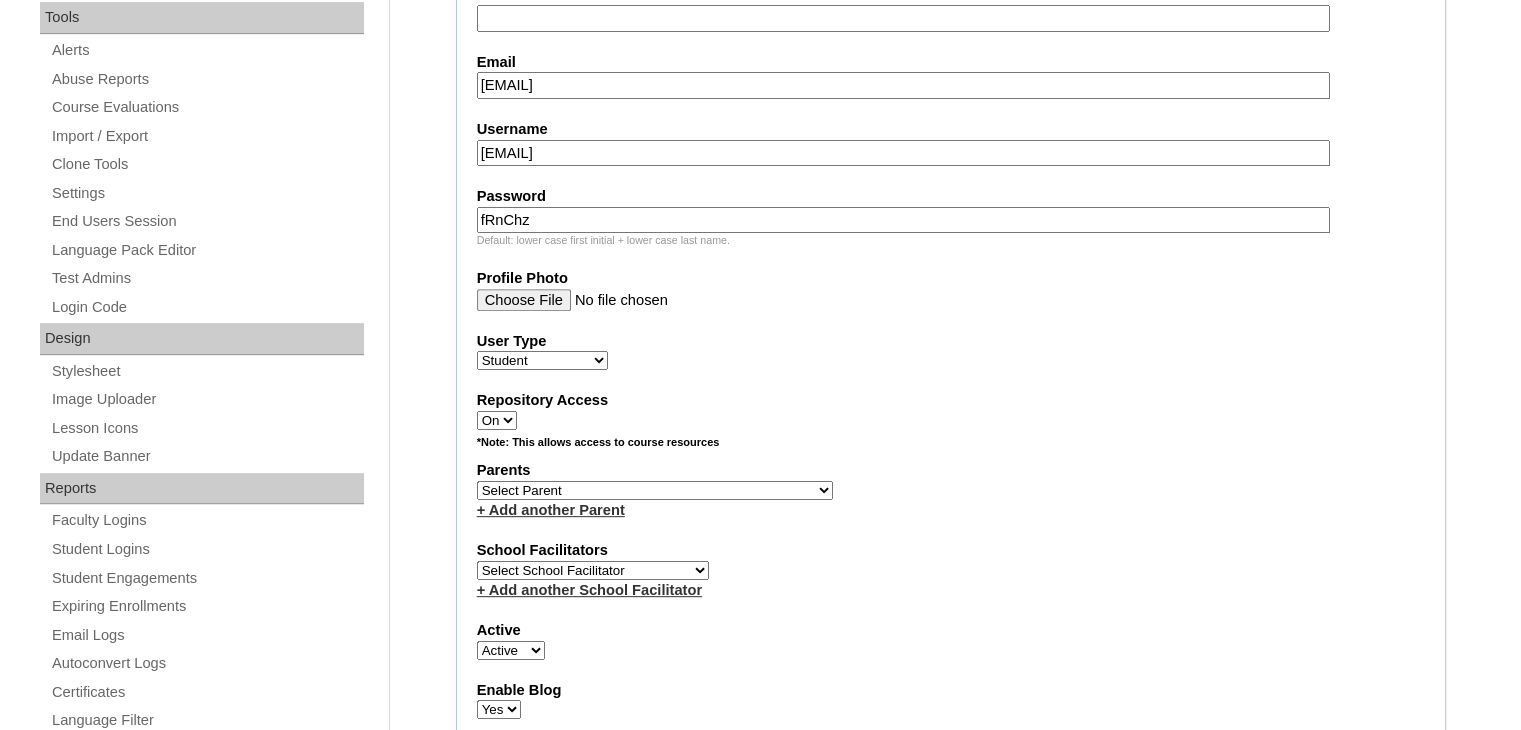 click on "Account Information
User Id
VCIS018-10C-SA[YEAR]
Title
First Name
[FIRST] [MIDDLE]
Middle Name
Last Name
[LAST]
Suffix
Email
[EMAIL]
Username
[USERNAME]
Password
[PASSWORD]
Default: lower case first initial + lower case last name.
Profile Photo
User Type
Faculty Staff Student Parents School Facilitators
Repository Access
On Off
*Note: This allows access to course resources
Parents
Select Parent
,
,
,
,
,
,
,
,
,
,
,
,
,
,
,
,
,
,
,
,
,
,
,
,
,
,
,
,
,
,
,
,
,
,
,
, Earl
, Leona Mae
, Mark and Rem Facilitators Account
[LAST], [FIRST]
[LAST], [FIRST]
[LAST], [FIRST] [MIDDLE]
[LAST], [FIRST] [MIDDLE]
[LAST], [FIRST]" at bounding box center (951, 417) 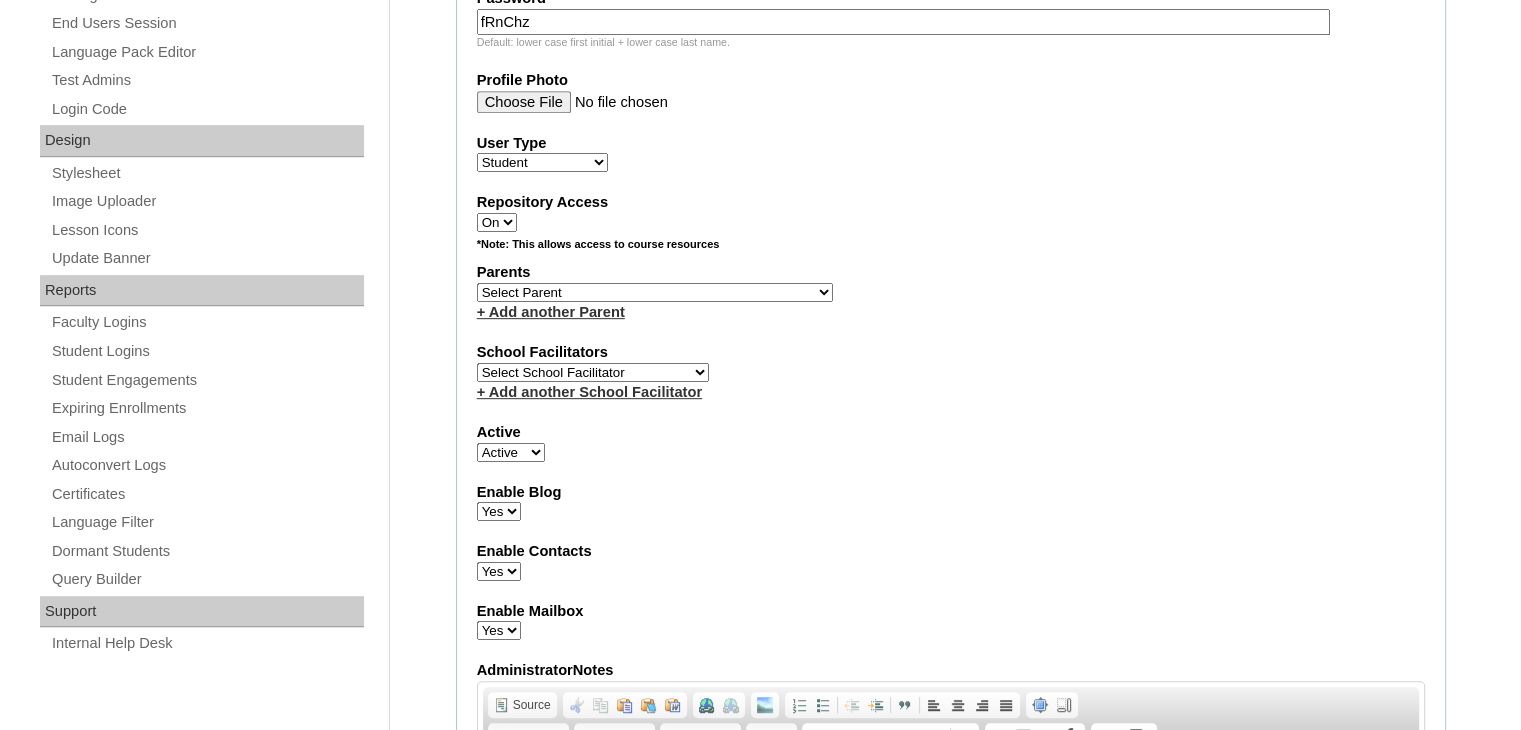 scroll, scrollTop: 926, scrollLeft: 0, axis: vertical 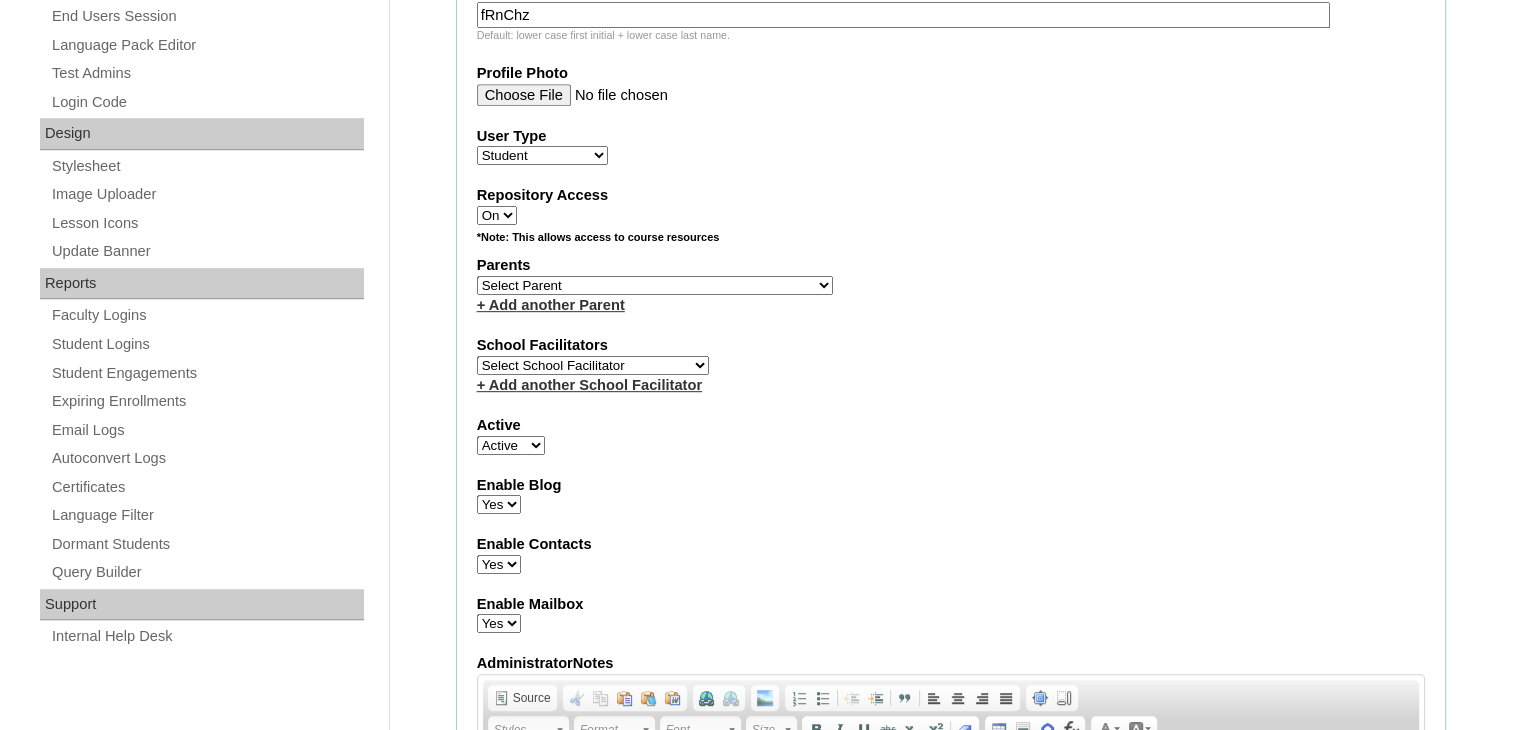 click on "Select Parent
,
,
,
,
,
,
,
,
,
,
,
,
,
,
,
,
,
,
,
,
,
,
,
,
,
,
,
,
,
,
,
,
,
,
,
,
,
,
,
, Earl
, Leona Mae
, Mark and Rem Facilitators Account
Abastillas, Ruby Anne
Adelantar, Christine
AGUILAR, PAULA BIANCA DE GUIA
AGUTO ABAD, MARIA KIMBERLY
Allego, (OLD) Jacqueline V.
Apostol (2025), Ma. Angelique
Arabia, Joy Pauline
Arca, Marinela
ARINGAY, Rona
AUSTRIA	, GENIE (2023)
Bahtiyorovic Mahkamov, Umid
Bajarias 2025, Ma. Luz
Balay , Jennie Rose
Balingit, 2025, Jennith
BALISBIS (2025), CHAREEN
Balubayan , Bleszl Grace
Banez, Mary Karmilita
Bayudan., Charo
Benitez, Maria Christina
Boosten, April Aro
Braga, Pilita Castro
Braga (new), Pilita
Briones, Keziah
Buncio, Sophia Ellen
Caalim, Kathleen Grace
Calangian (2025), Dexter
Cani (2025), Michelle Anne
Canlas, Maria Criselda
Carino (OLD), Catherina" at bounding box center [655, 285] 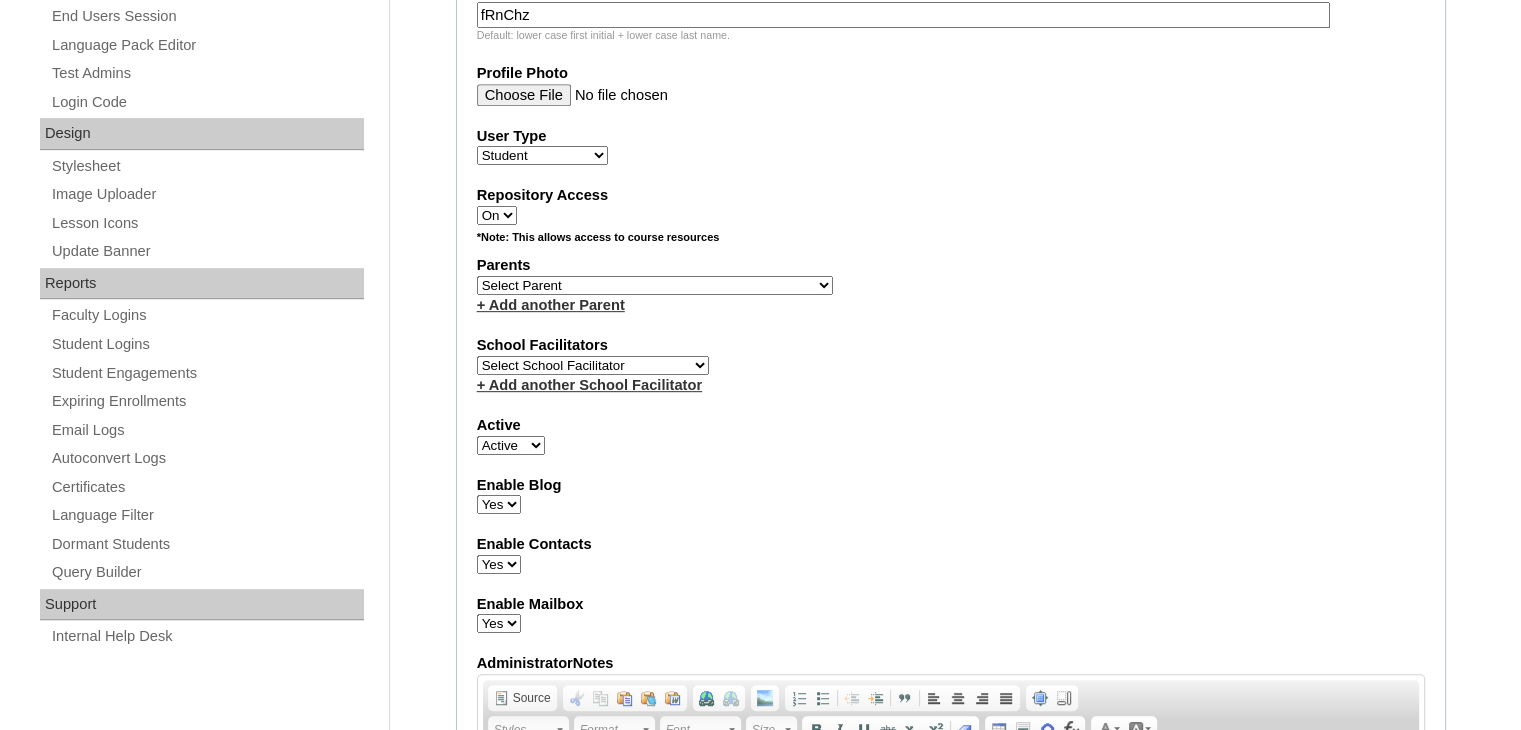 select on "42600" 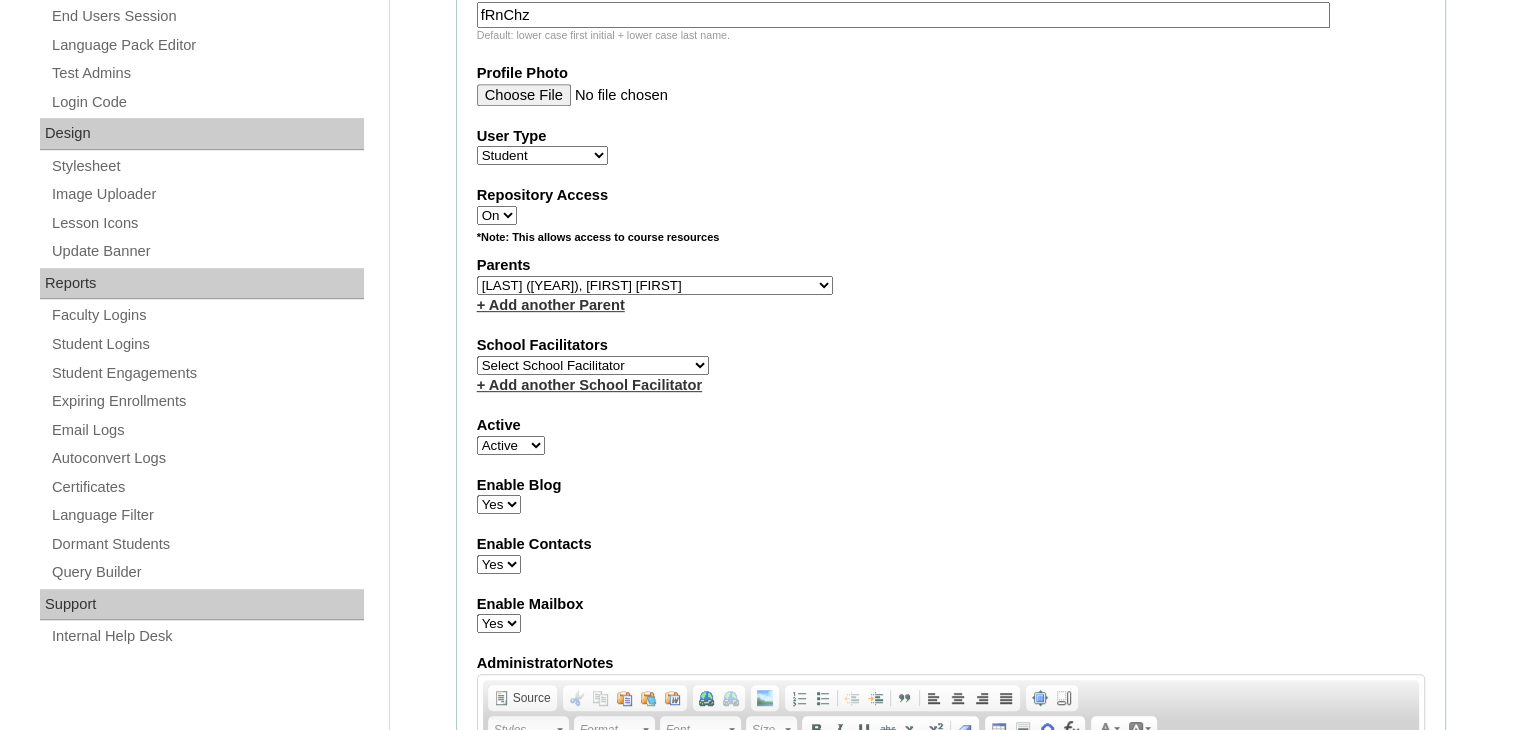 click on "Select Parent
,
,
,
,
,
,
,
,
,
,
,
,
,
,
,
,
,
,
,
,
,
,
,
,
,
,
,
,
,
,
,
,
,
,
,
,
,
,
,
, Earl
, Leona Mae
, Mark and Rem Facilitators Account
Abastillas, Ruby Anne
Adelantar, Christine
AGUILAR, PAULA BIANCA DE GUIA
AGUTO ABAD, MARIA KIMBERLY
Allego, (OLD) Jacqueline V.
Apostol (2025), Ma. Angelique
Arabia, Joy Pauline
Arca, Marinela
ARINGAY, Rona
AUSTRIA	, GENIE (2023)
Bahtiyorovic Mahkamov, Umid
Bajarias 2025, Ma. Luz
Balay , Jennie Rose
Balingit, 2025, Jennith
BALISBIS (2025), CHAREEN
Balubayan , Bleszl Grace
Banez, Mary Karmilita
Bayudan., Charo
Benitez, Maria Christina
Boosten, April Aro
Braga, Pilita Castro
Braga (new), Pilita
Briones, Keziah
Buncio, Sophia Ellen
Caalim, Kathleen Grace
Calangian (2025), Dexter
Cani (2025), Michelle Anne
Canlas, Maria Criselda
Carino (OLD), Catherina" at bounding box center [655, 285] 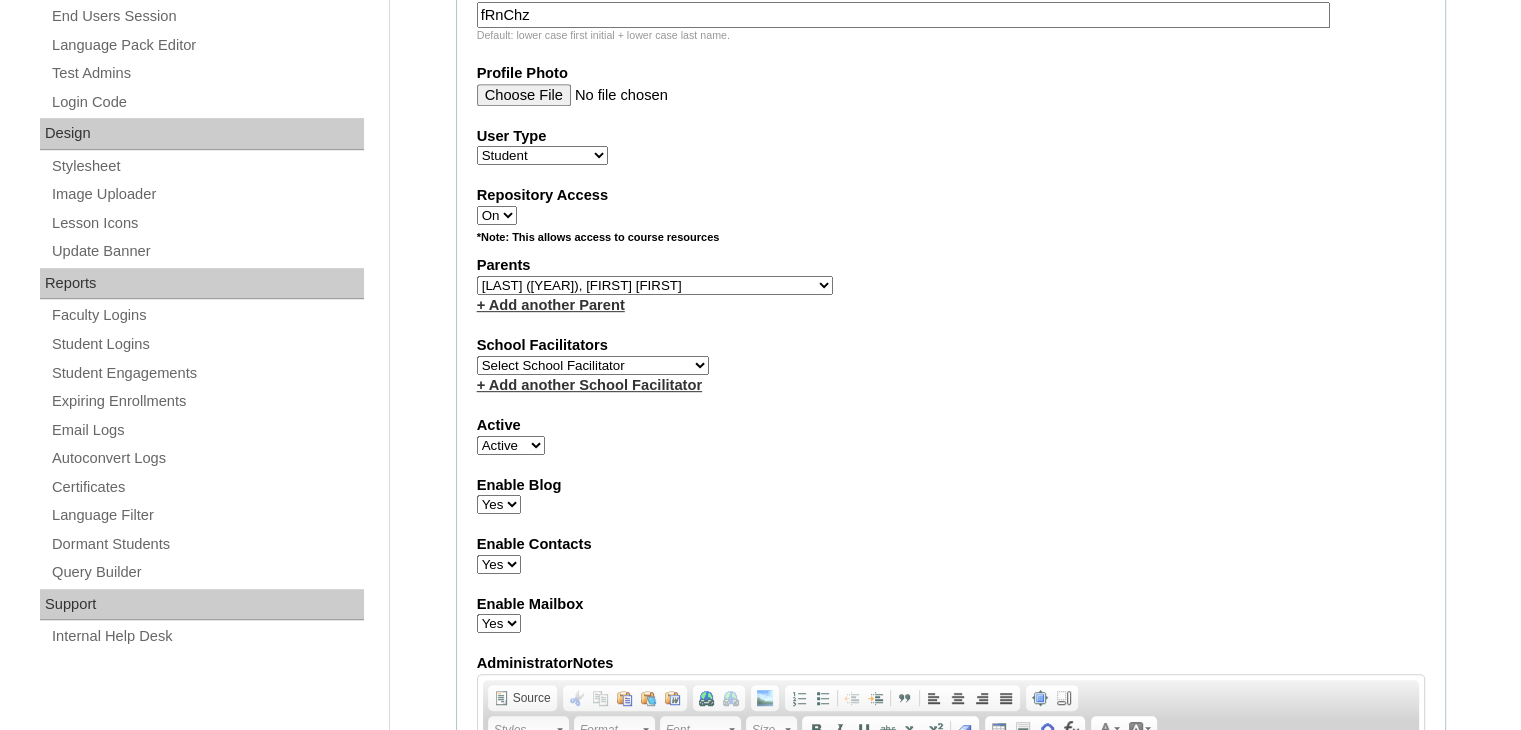select on "32652" 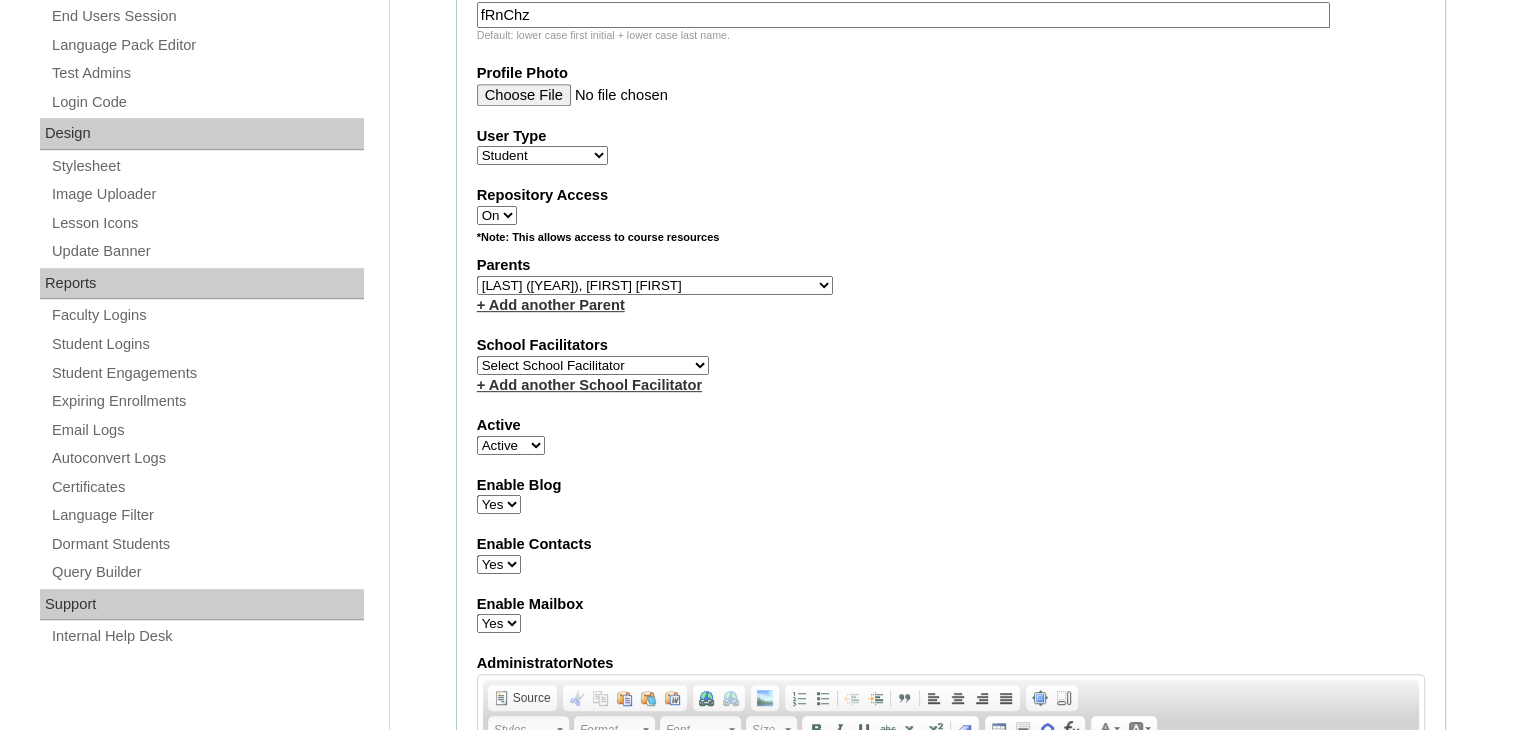 click on "Select School Facilitator
Norman Añain
Ruffa Abadijas
Mary Abella
Gloryfe Abion
Ariel Micah Albuero
Ariel Albuero OLD
KC Arciaga
Denise Ayado
Ruth Maye Bacani
May Bautista
Zaida Belbar
Daniella Benitez
Marielle Bermas
Jamie Ann Bleza
Mark Christian Braganza
Anj Brequillo
Melody Broqueza
Ruth Catherine Caña
Kit Cachuela
Jethro Francis Cagas
Camille Canlas
Mescel Capoquian
Mitchelle Carlos
Rose Castillo
Paula Mae Catalan
Jeremy Ann Catunao
Charlene Mae Chiong
Cla Chua
Cyrene Chua
Joshua Cobilla
Clarissa Joy Colimbino
Alvin Cruz
Ma. Katrina Helena Dabu
Krizle Fidelis De Vera
Henrick Jess Del Mundo
Precious Haziel Del Rosario
Reyna Lou Dela Pasion
Ritchel Densing
Alex Diaz
Alexandra Diaz
Alexandra Diaz
Patricia Diomampo-Co
Therese Margaurite Domingo
dontuse dontuse
Charrise Encina
VCIS TEACHER ENGLISH 5678
Chiaralyn Escamillas
Princess  Farrales
Kaye Felipe
Lery Garcia
Carmina Generalao
Racel Gonzales" at bounding box center (593, 365) 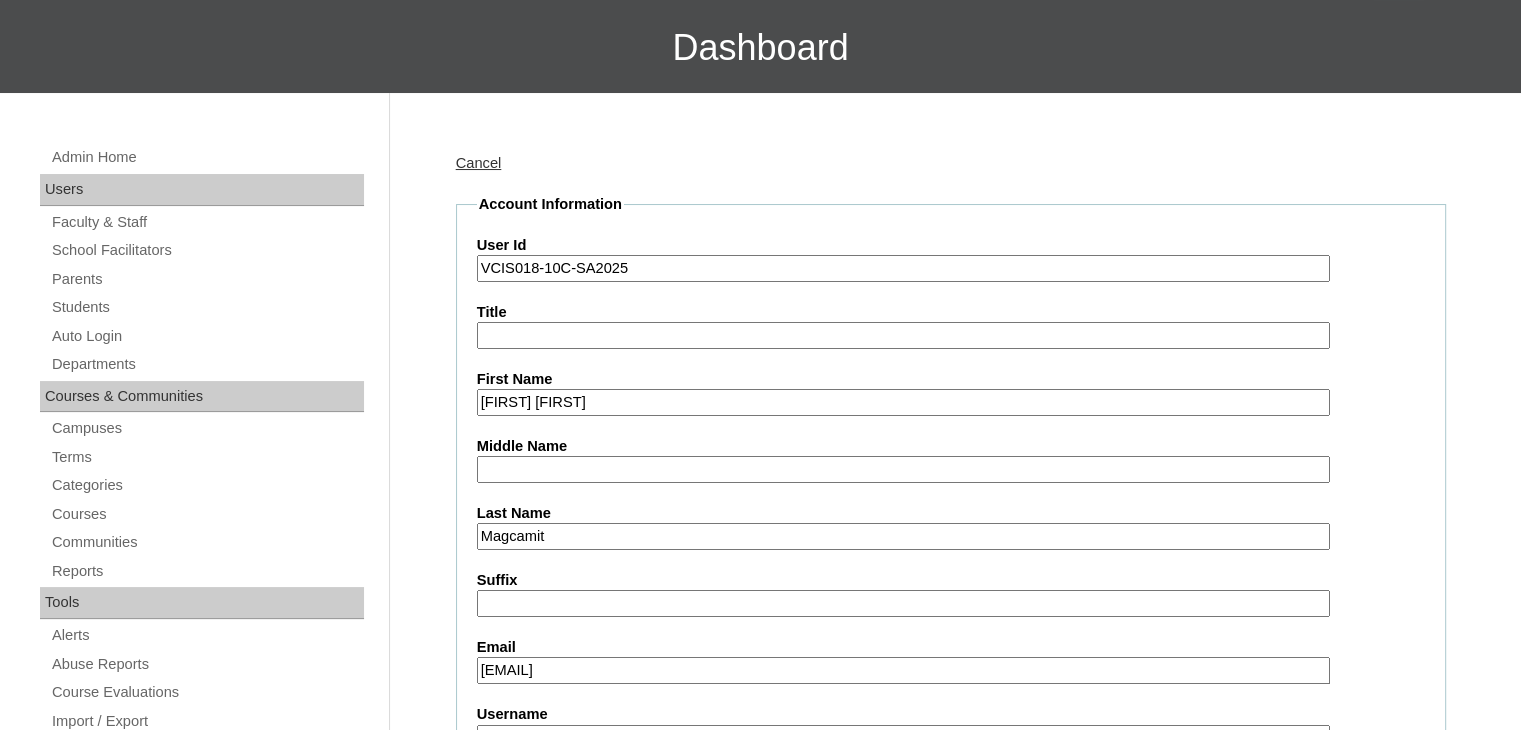 scroll, scrollTop: 80, scrollLeft: 0, axis: vertical 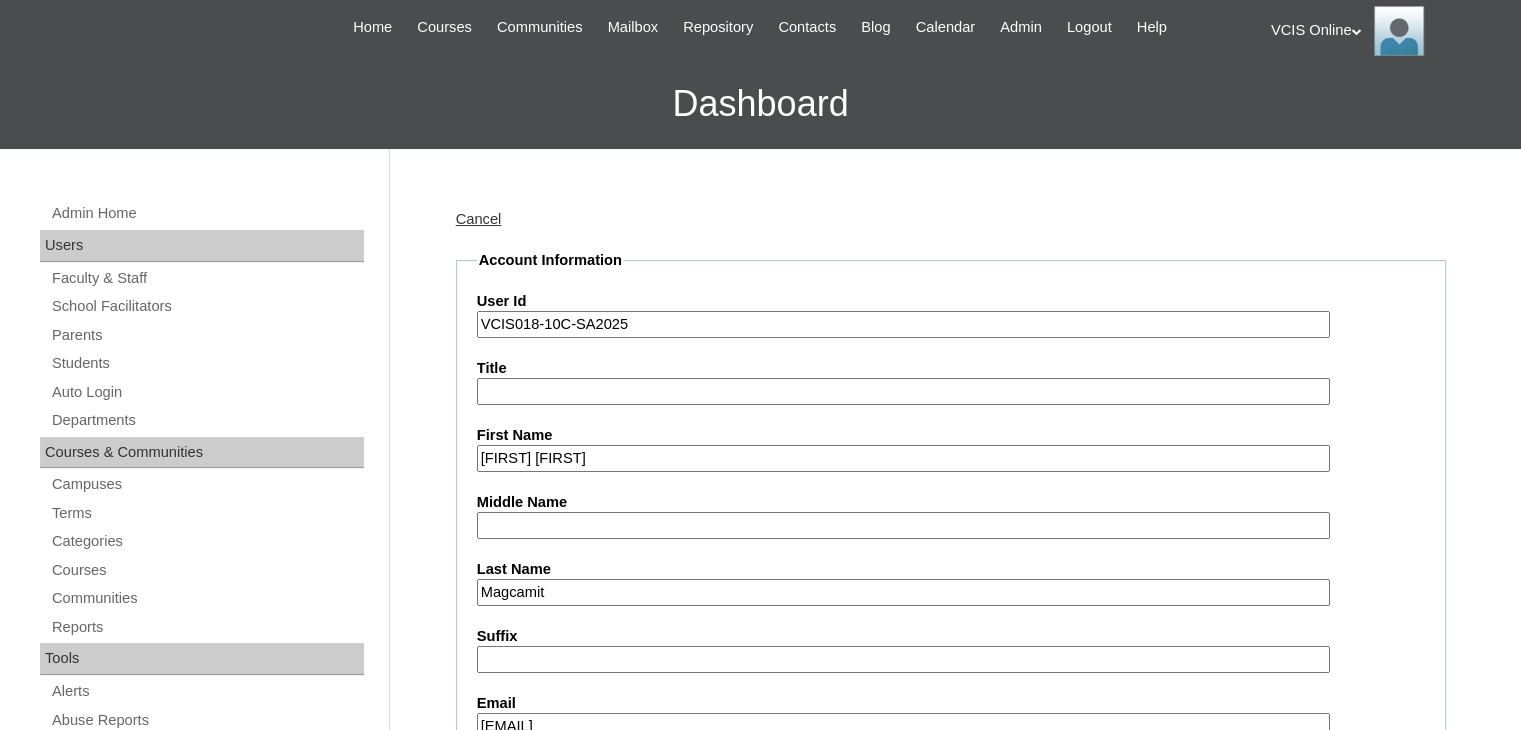 click on "VCIS018-10C-SA2025" at bounding box center (903, 324) 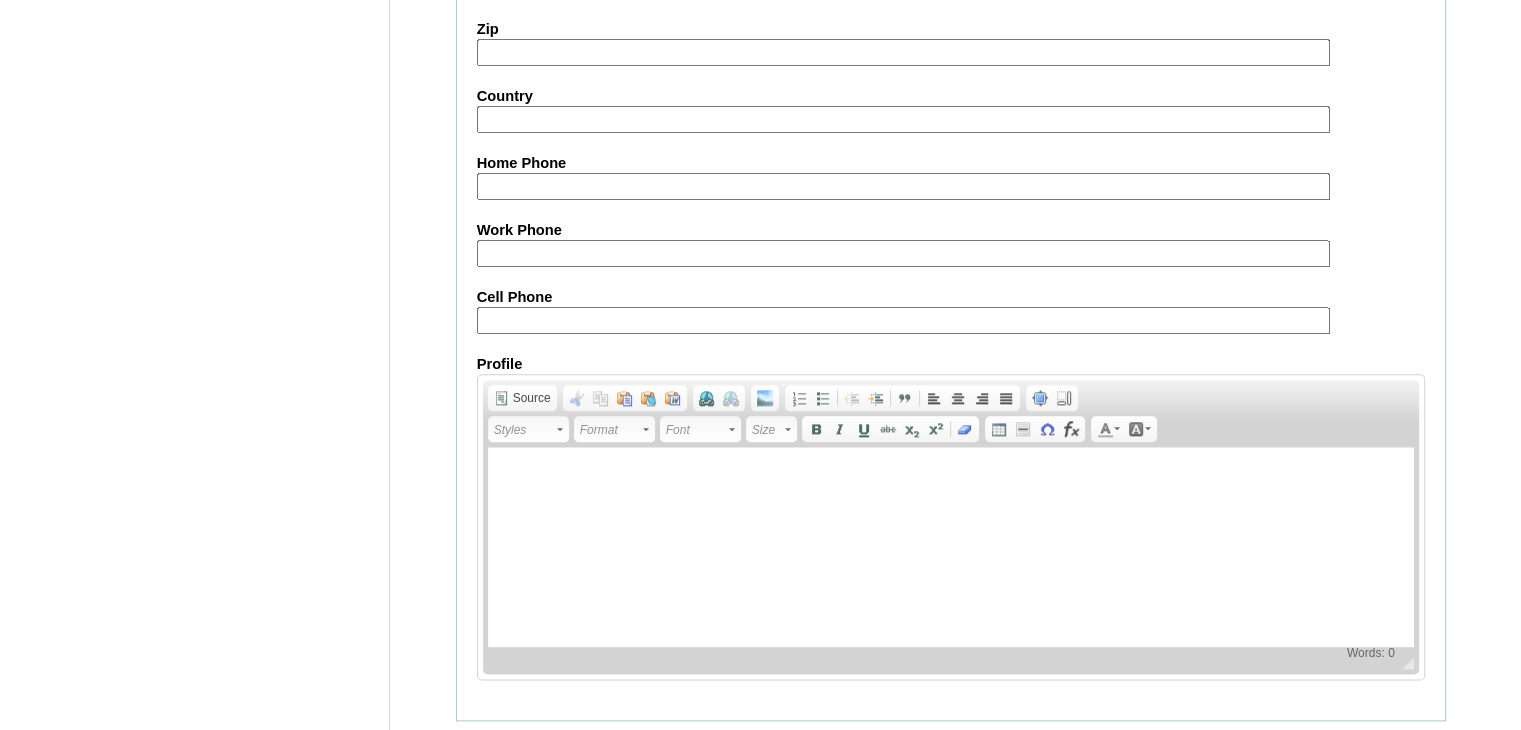scroll, scrollTop: 2292, scrollLeft: 0, axis: vertical 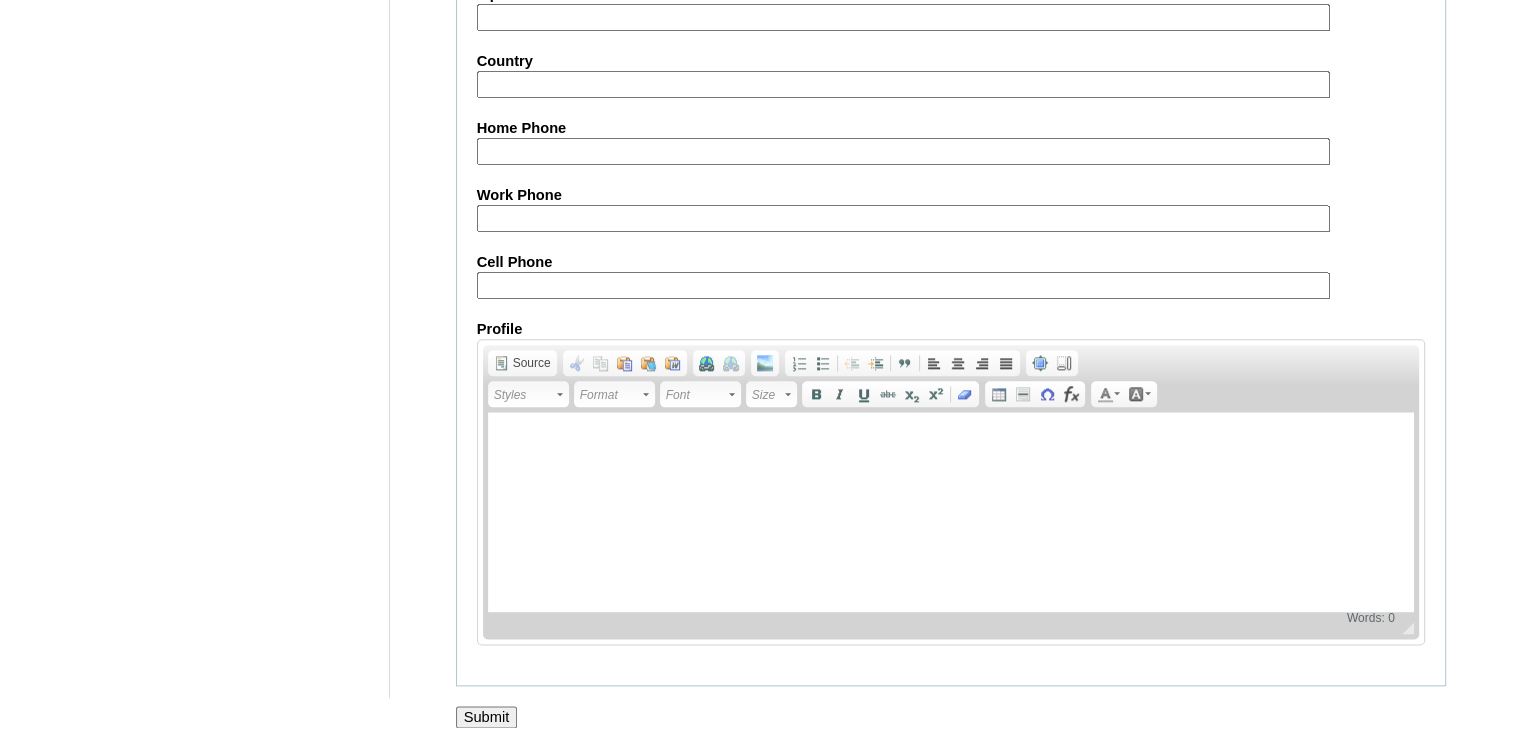 click on "Submit" at bounding box center (487, 717) 